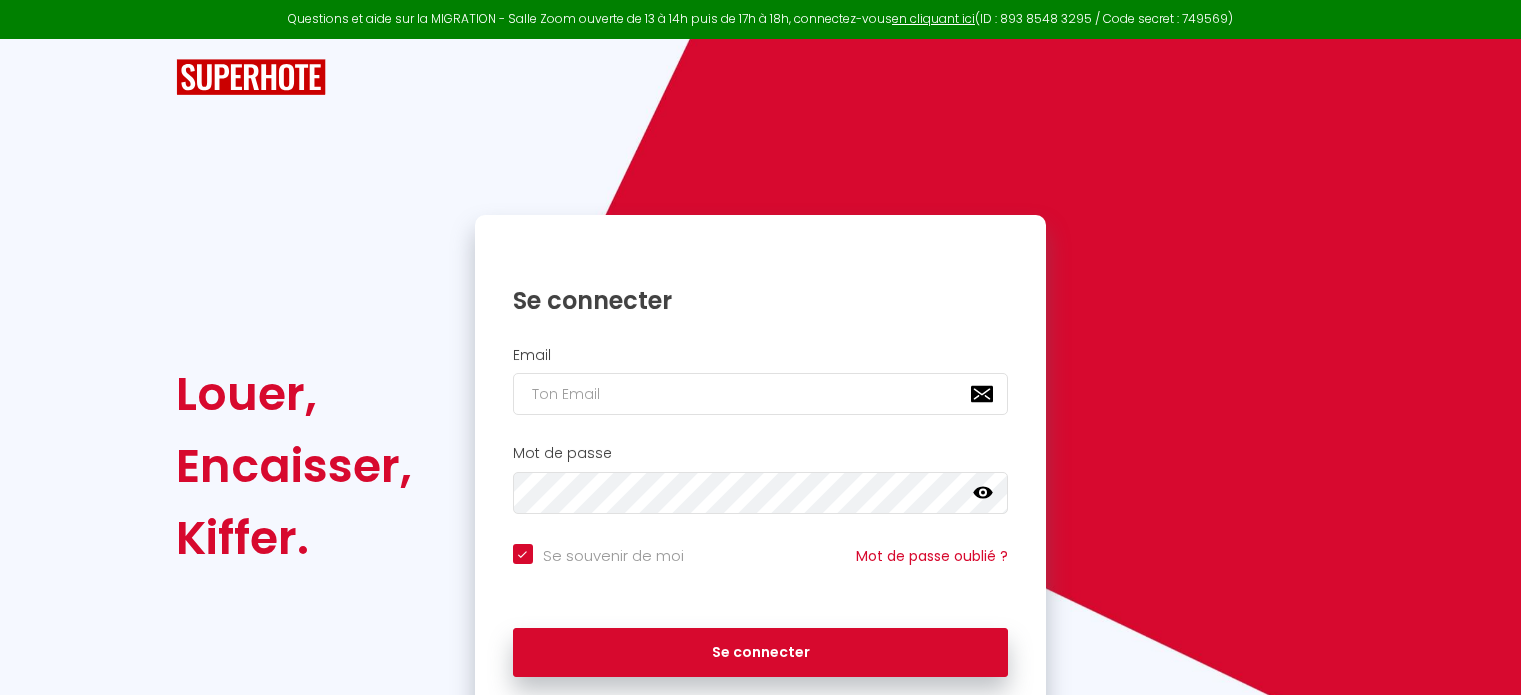 scroll, scrollTop: 0, scrollLeft: 0, axis: both 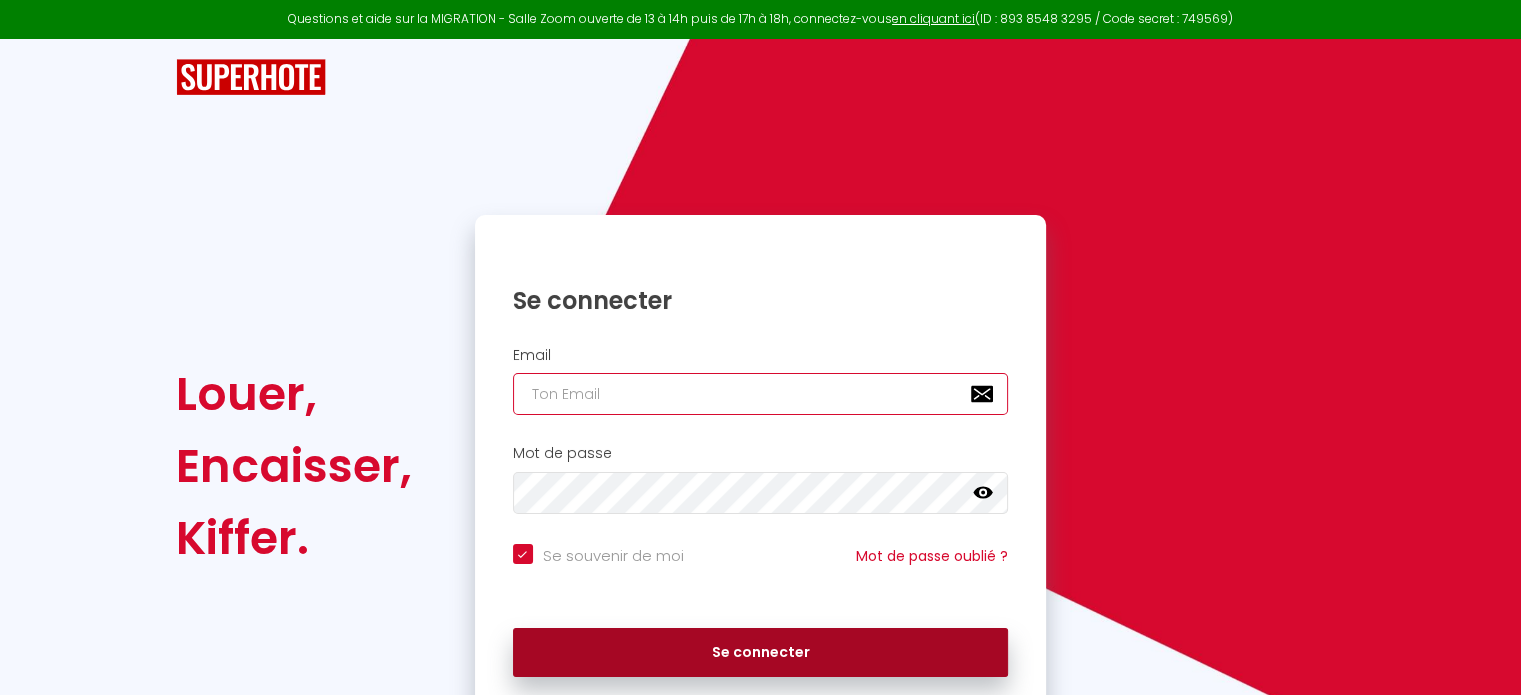 type on "[EMAIL]" 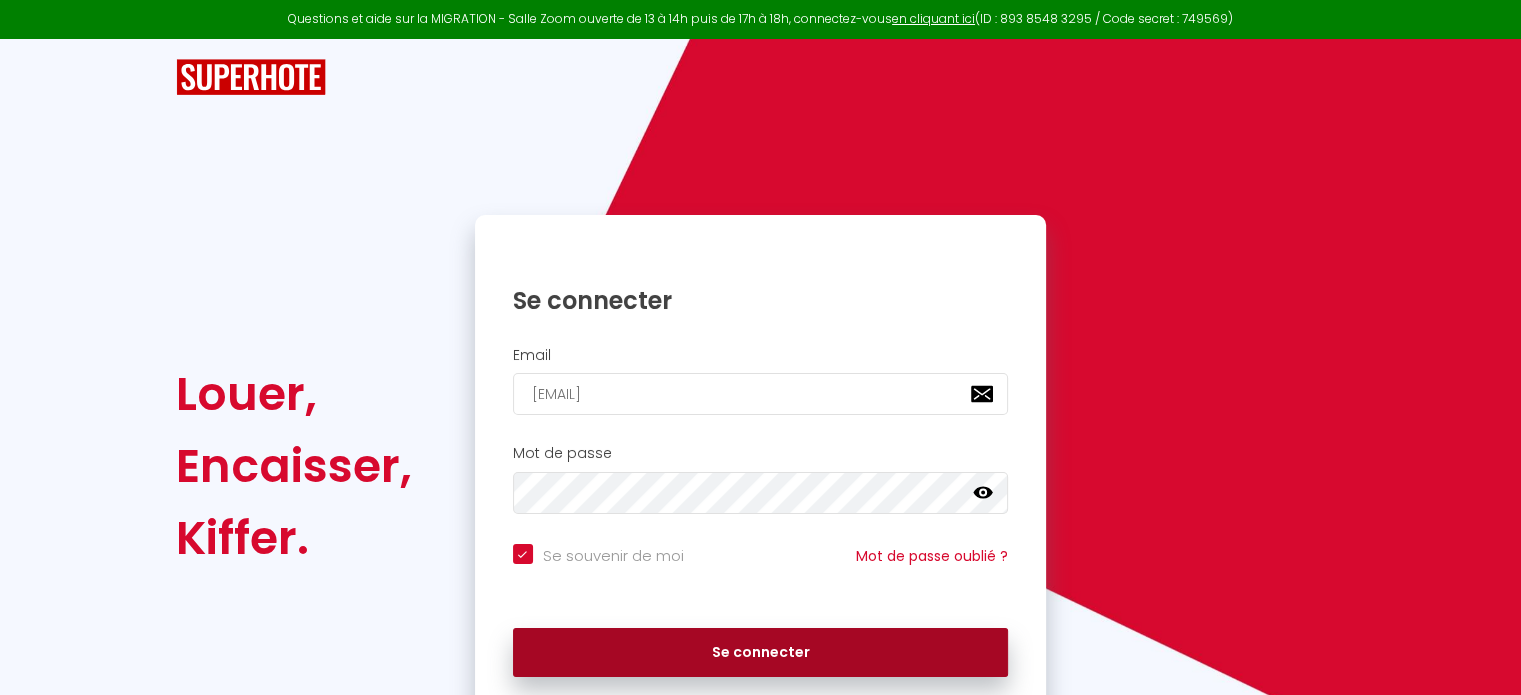 click on "Se connecter" at bounding box center (761, 653) 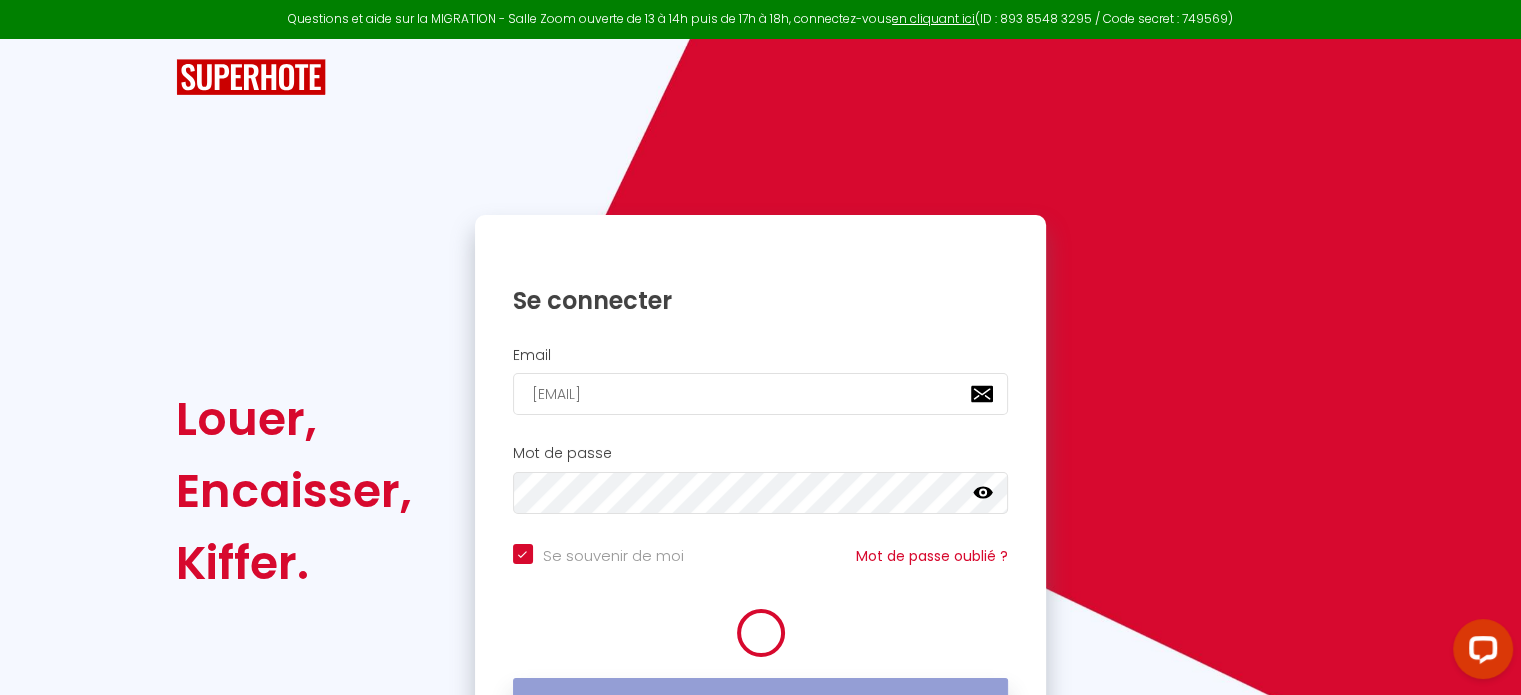 scroll, scrollTop: 0, scrollLeft: 0, axis: both 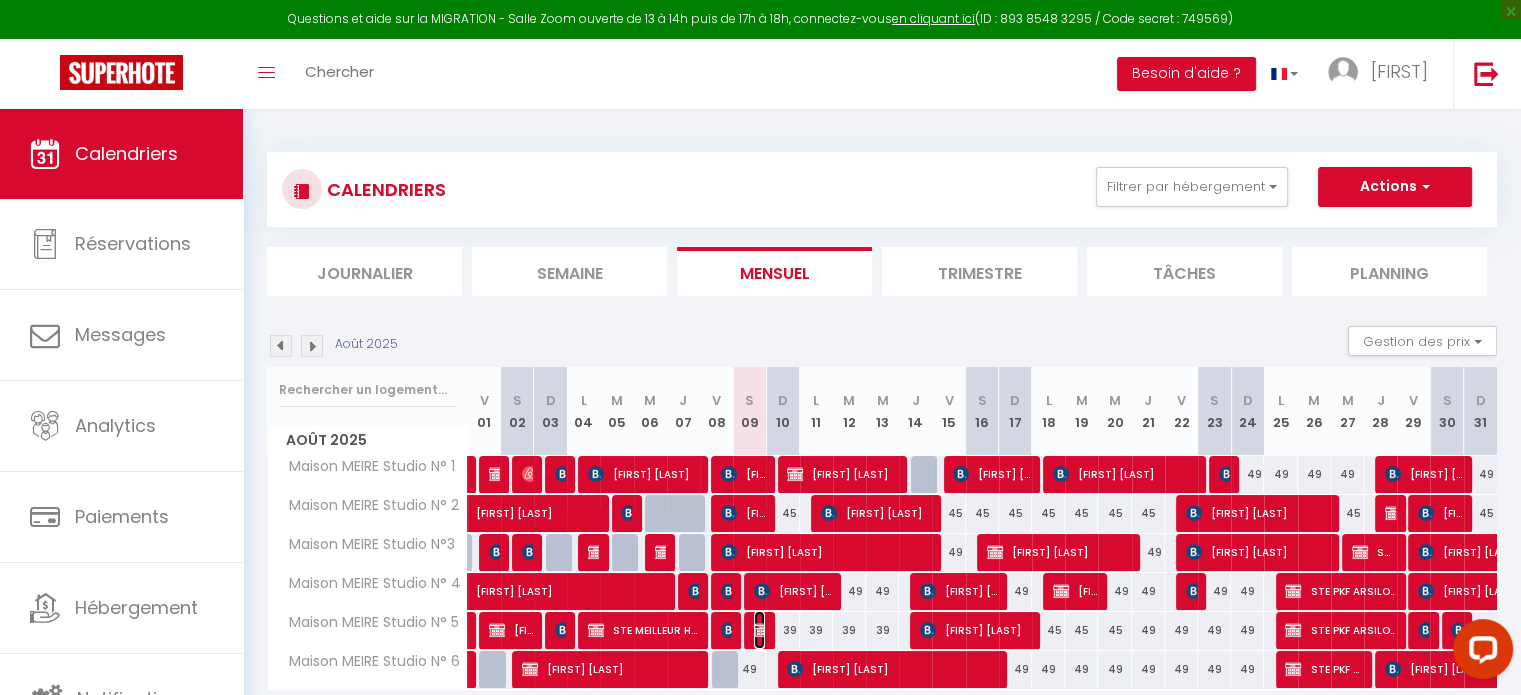 click at bounding box center (762, 630) 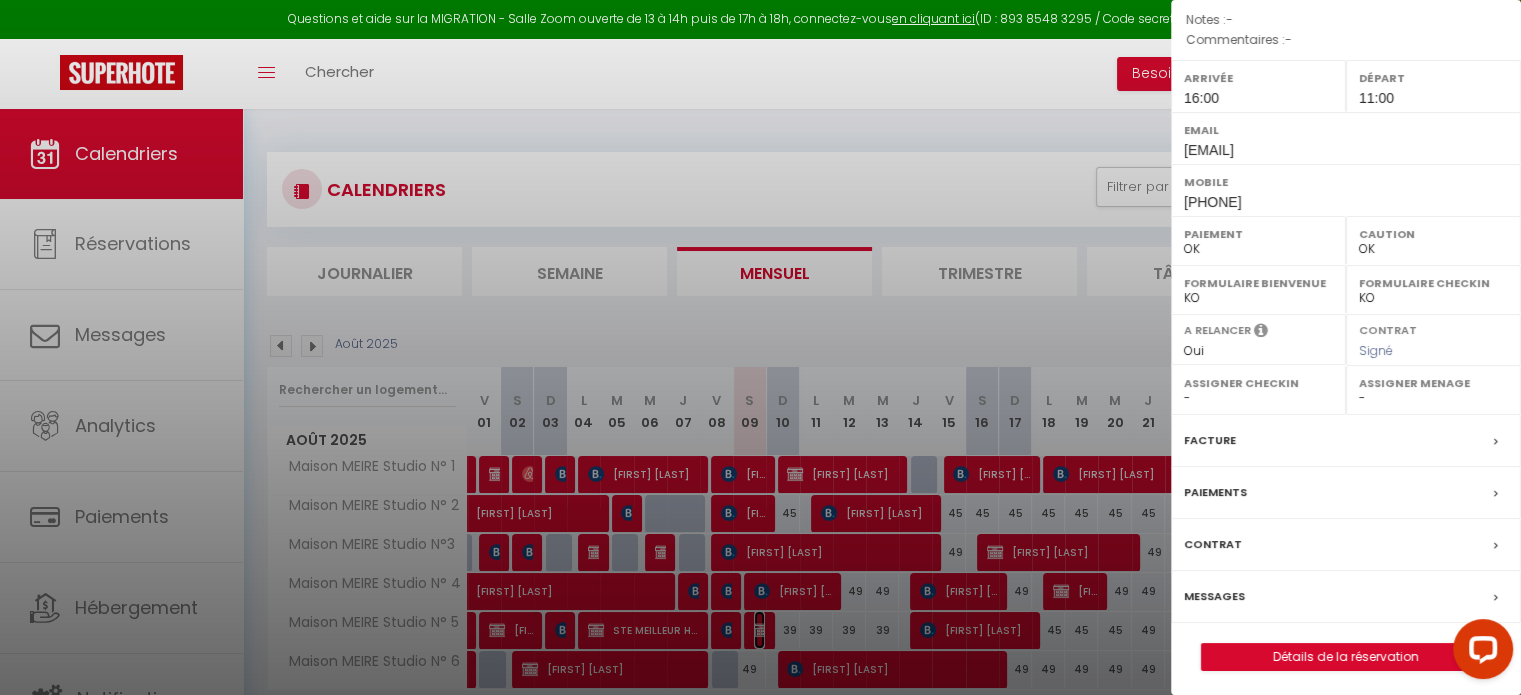 scroll, scrollTop: 233, scrollLeft: 0, axis: vertical 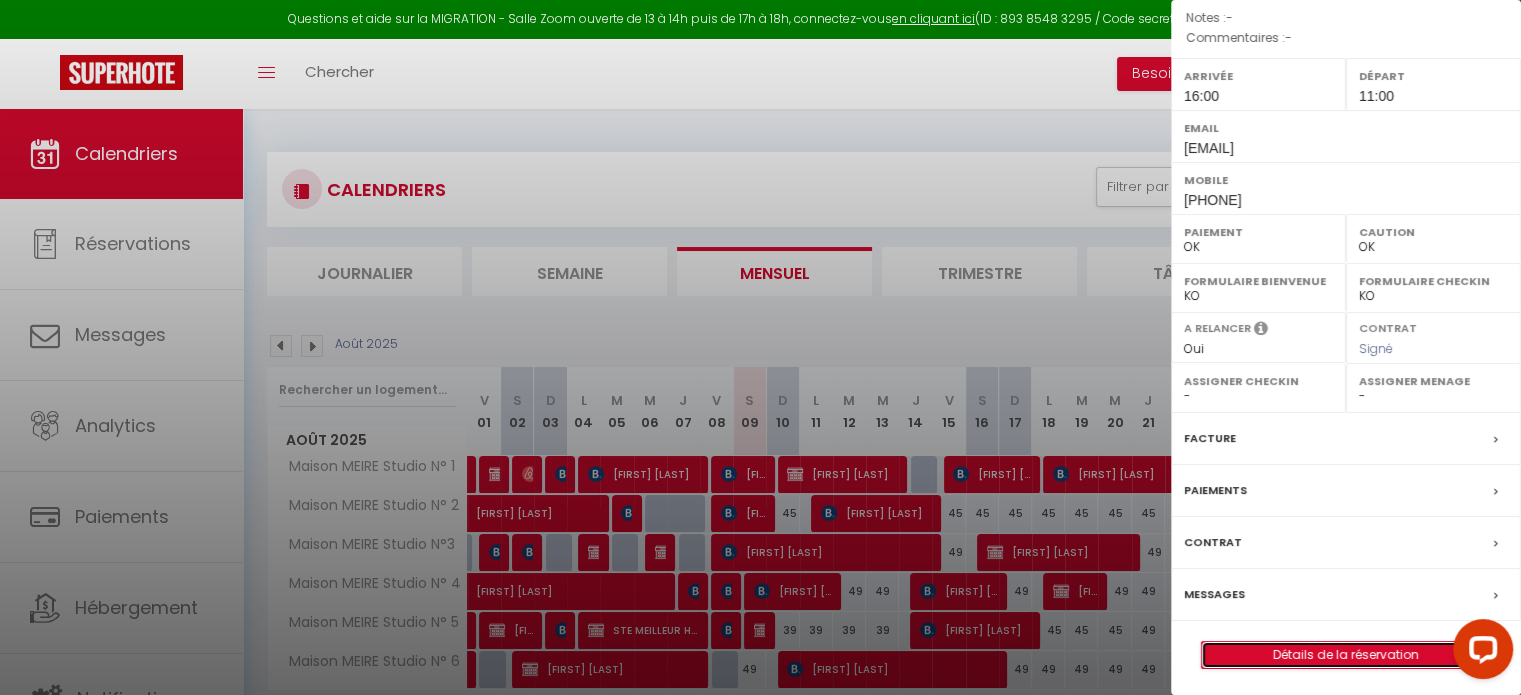 click on "Détails de la réservation" at bounding box center [1346, 655] 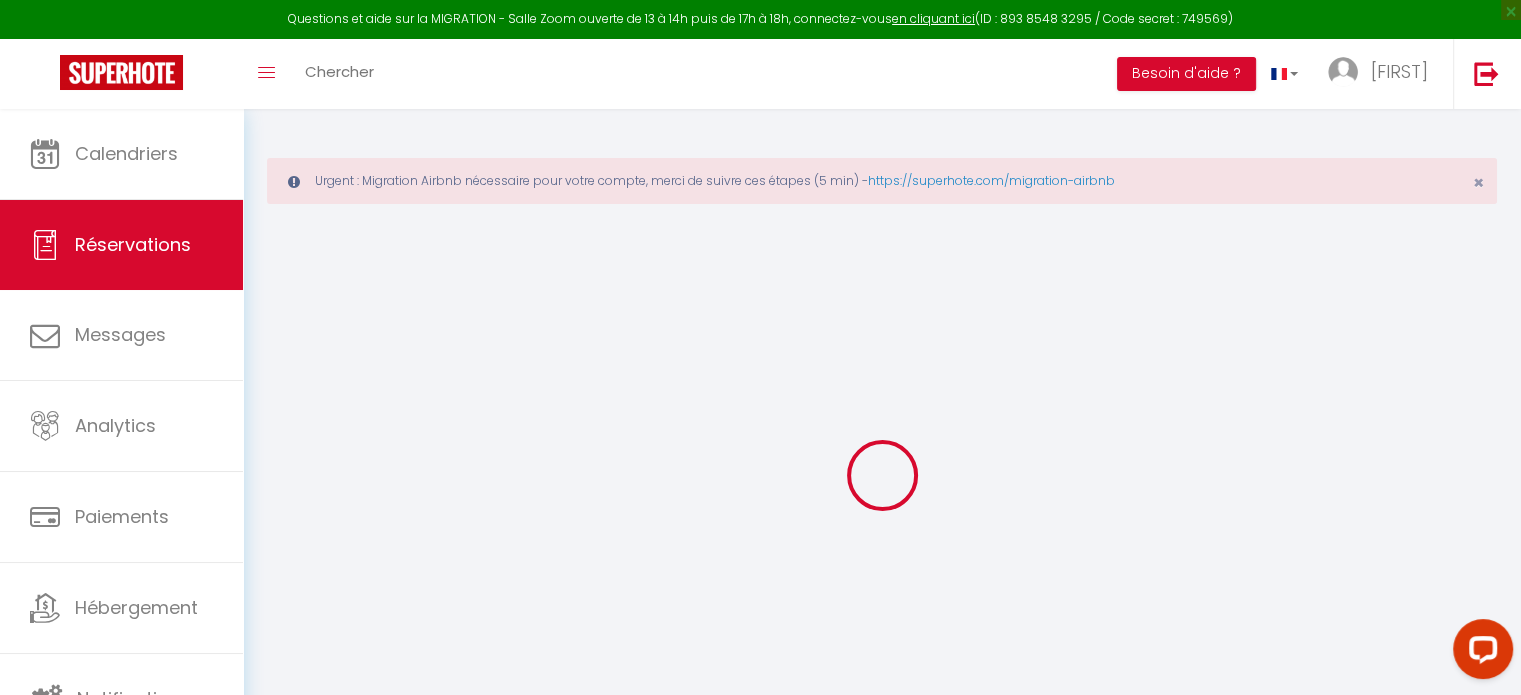 type on "Bonjour [FIRST]-" 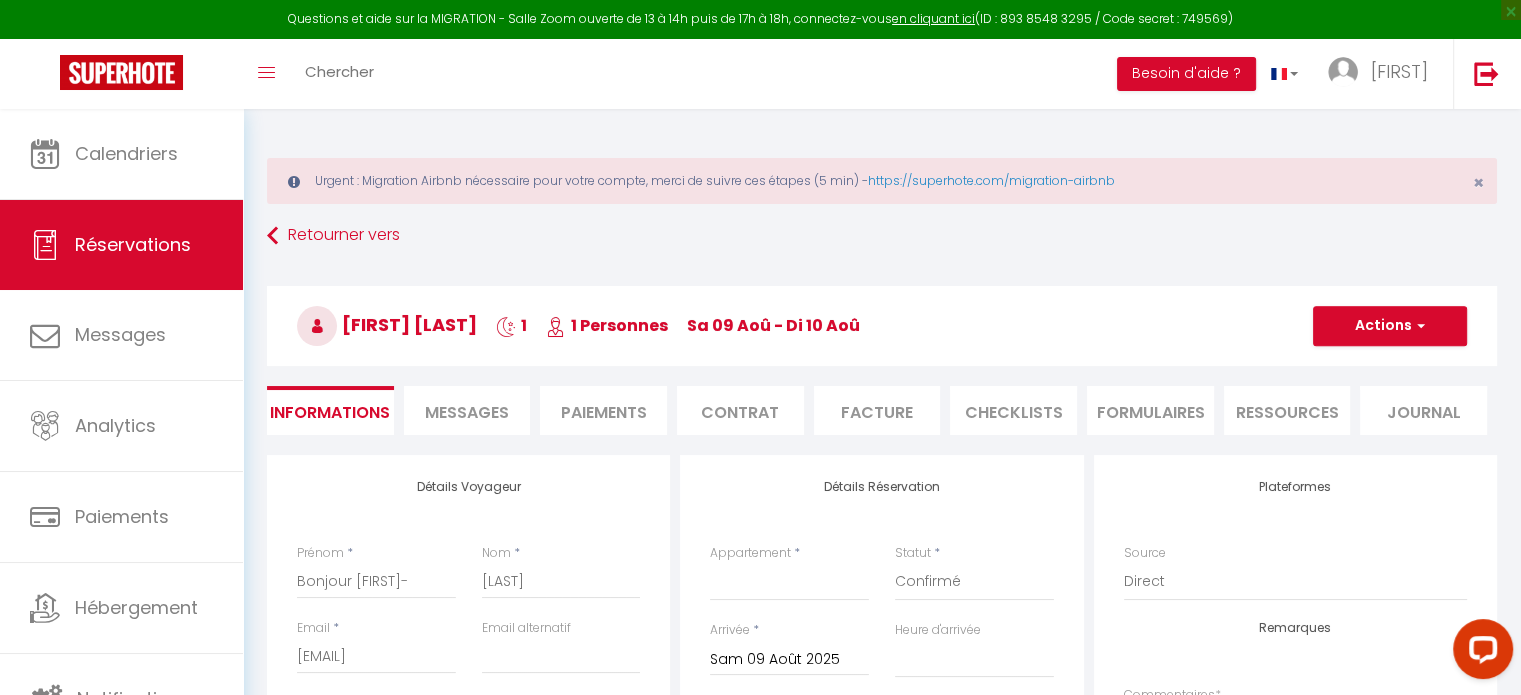 select 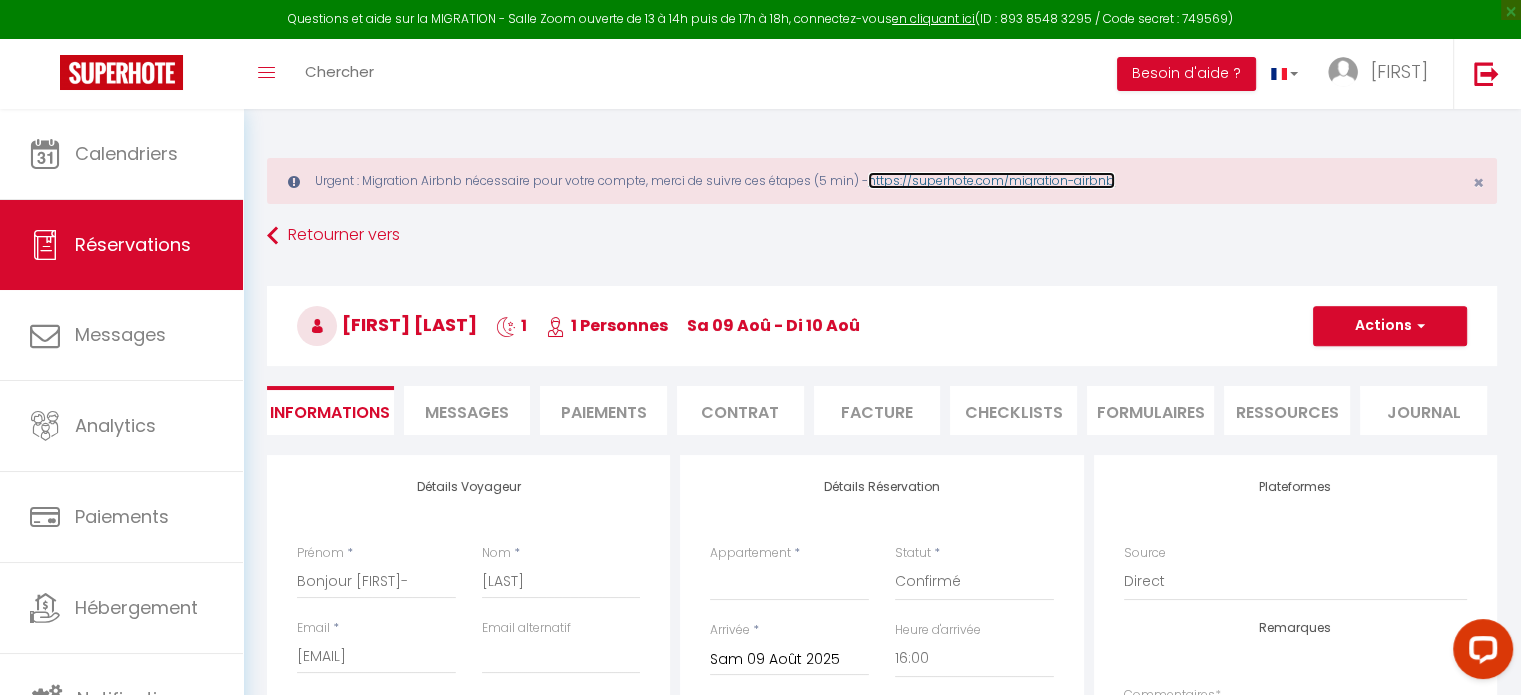 click on "https://superhote.com/migration-airbnb" at bounding box center [991, 180] 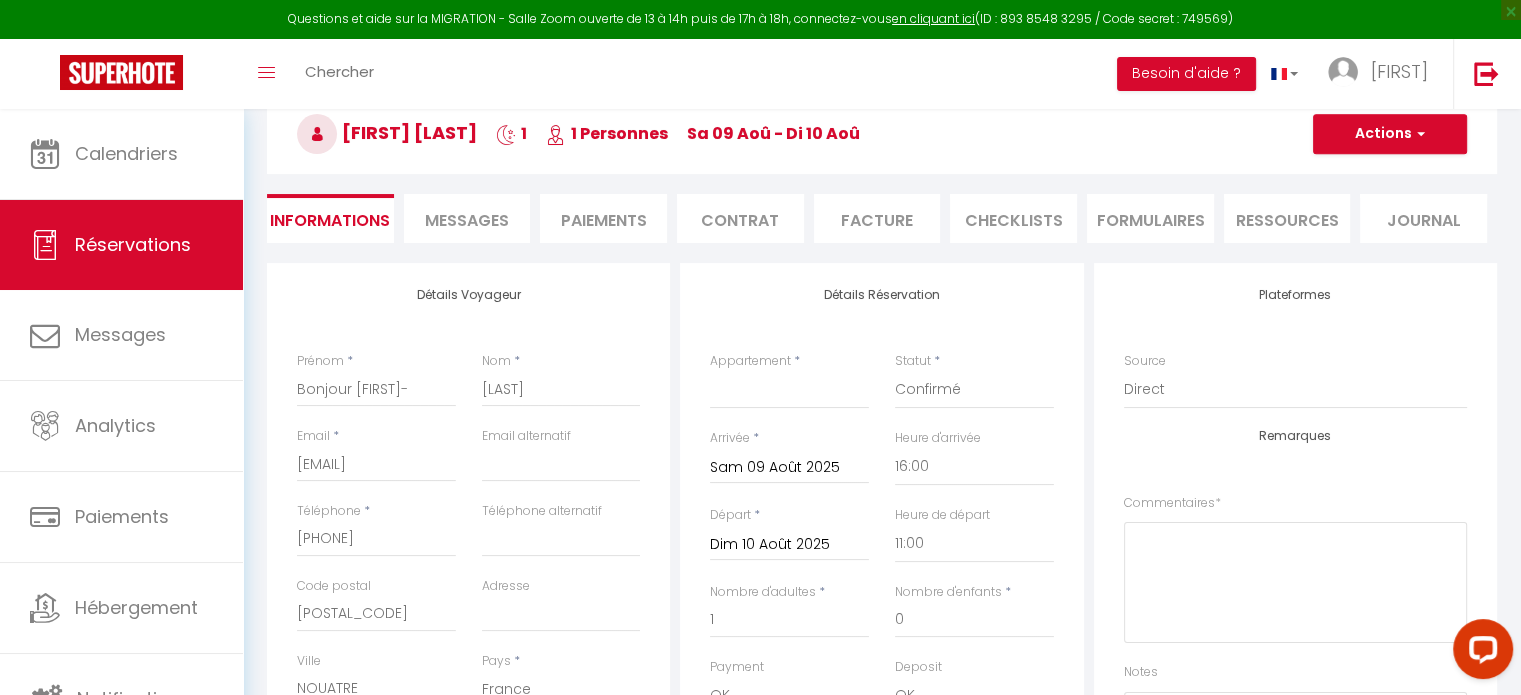 scroll, scrollTop: 200, scrollLeft: 0, axis: vertical 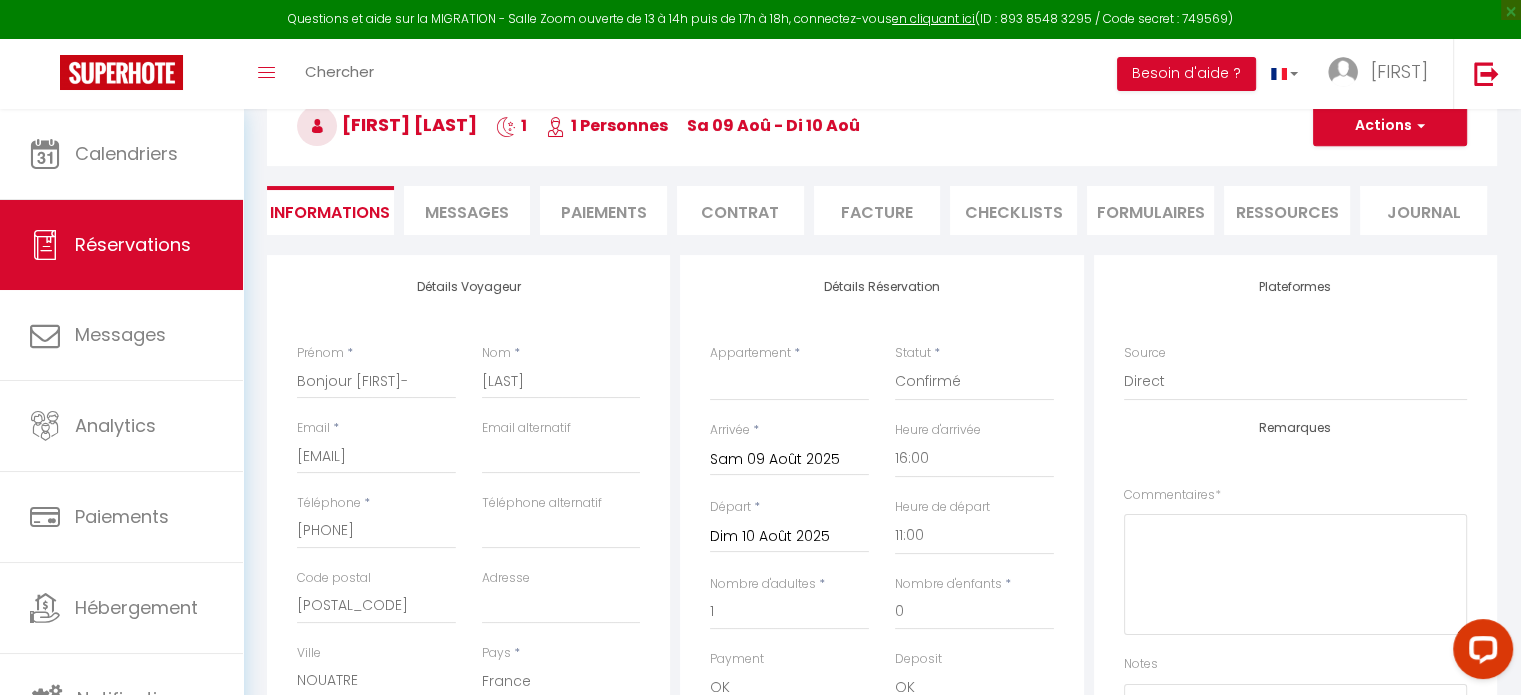 click on "Messages" at bounding box center [467, 212] 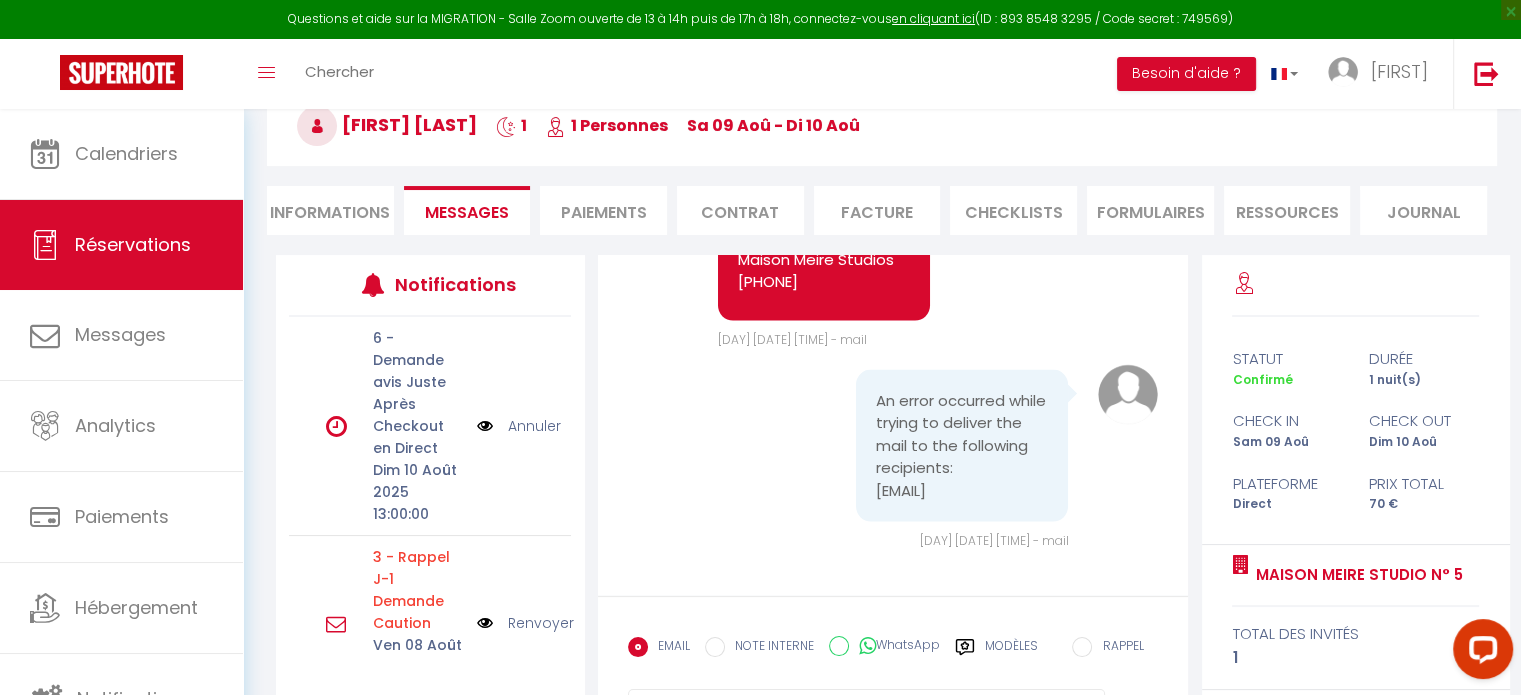 scroll, scrollTop: 4568, scrollLeft: 0, axis: vertical 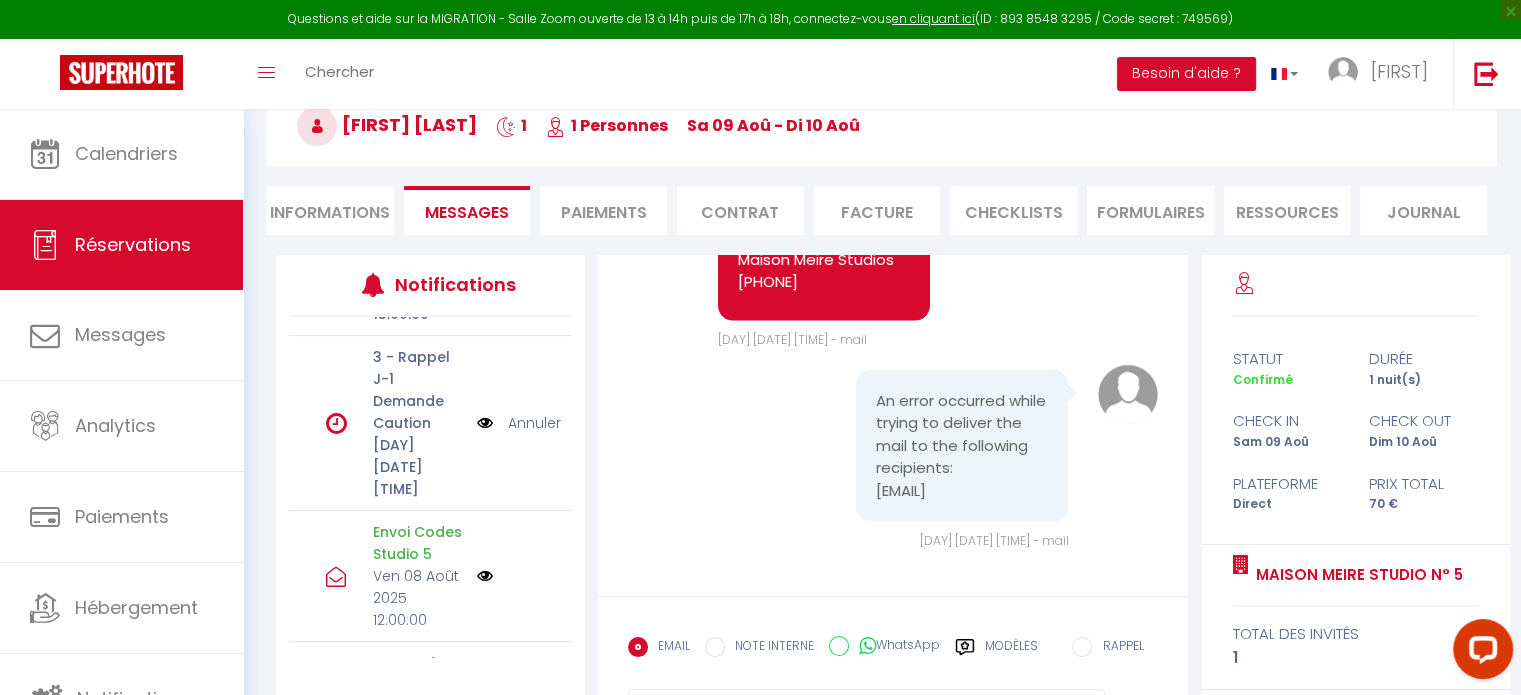 click on "Annuler" at bounding box center [534, 423] 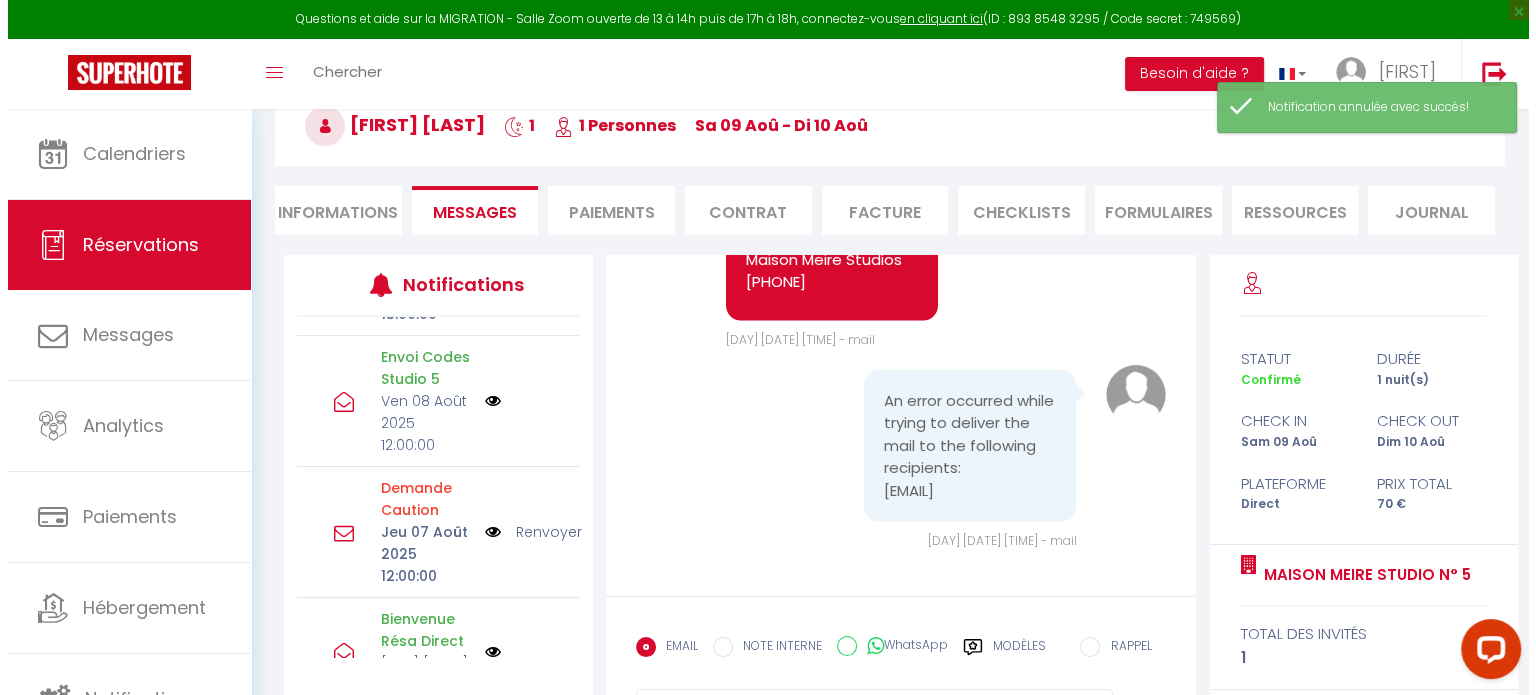 scroll, scrollTop: 4468, scrollLeft: 0, axis: vertical 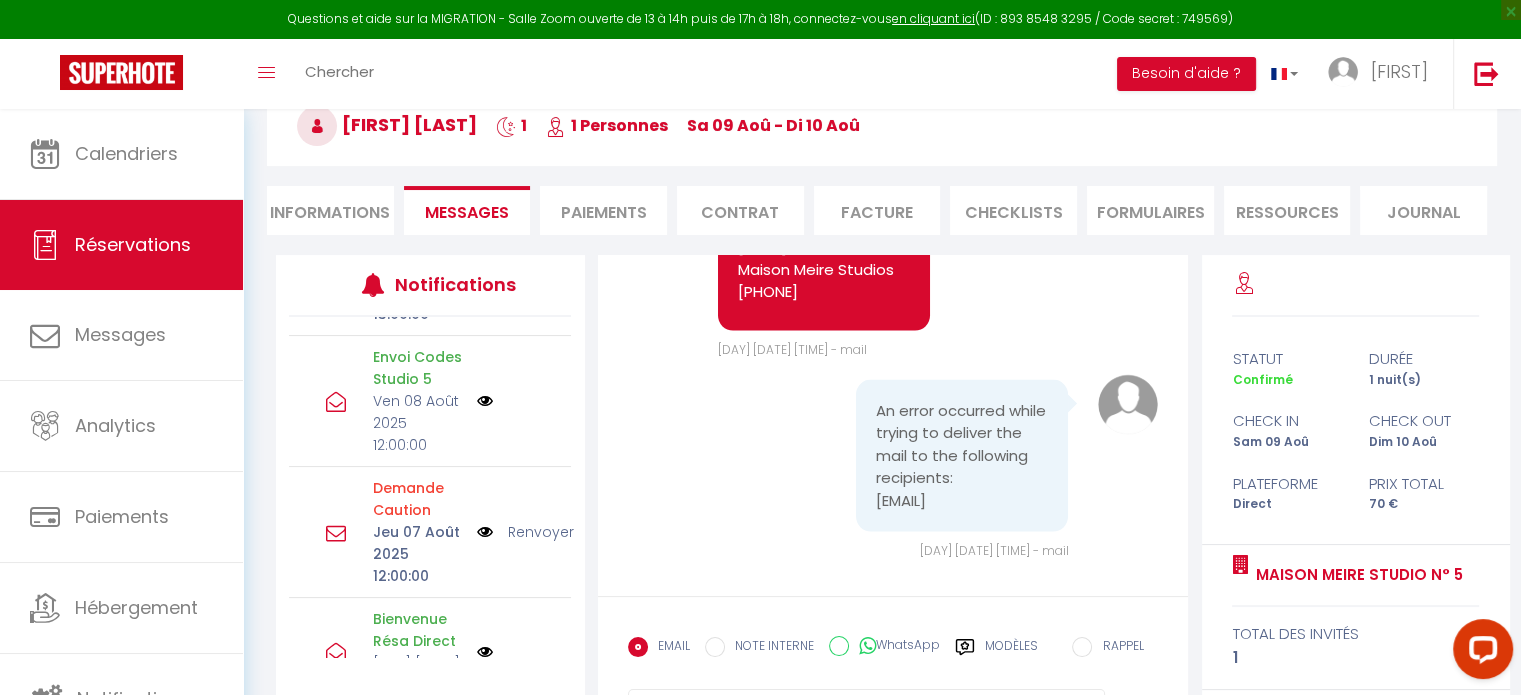 click at bounding box center [485, 401] 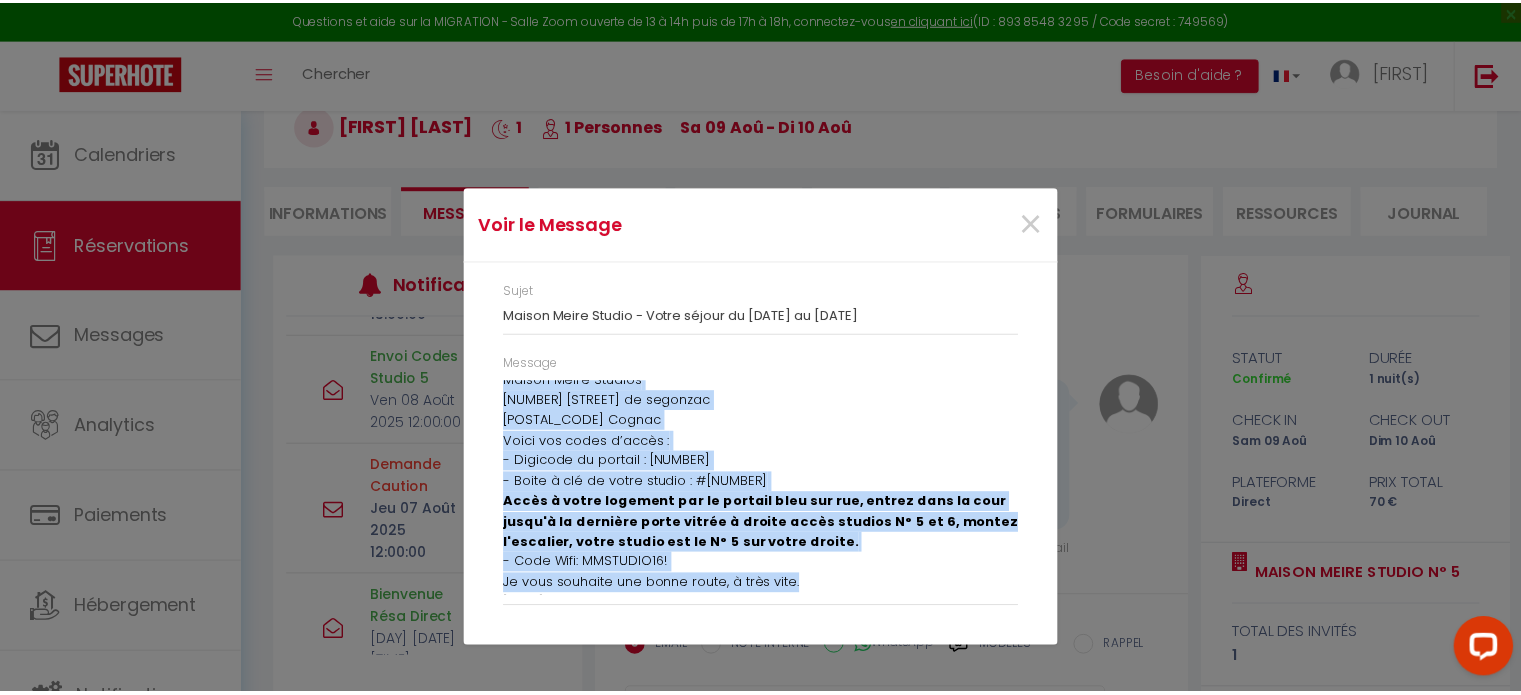 scroll, scrollTop: 356, scrollLeft: 0, axis: vertical 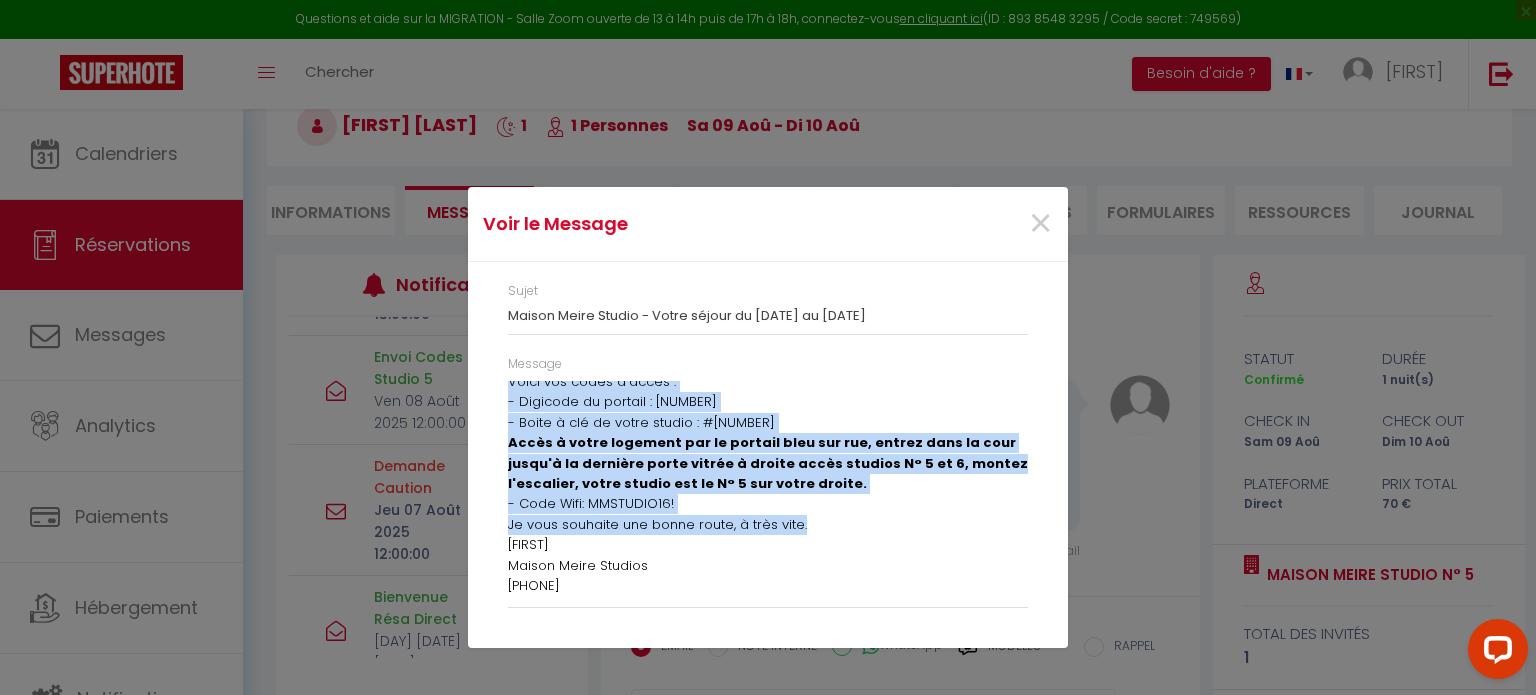 drag, startPoint x: 508, startPoint y: 387, endPoint x: 984, endPoint y: 589, distance: 517.088 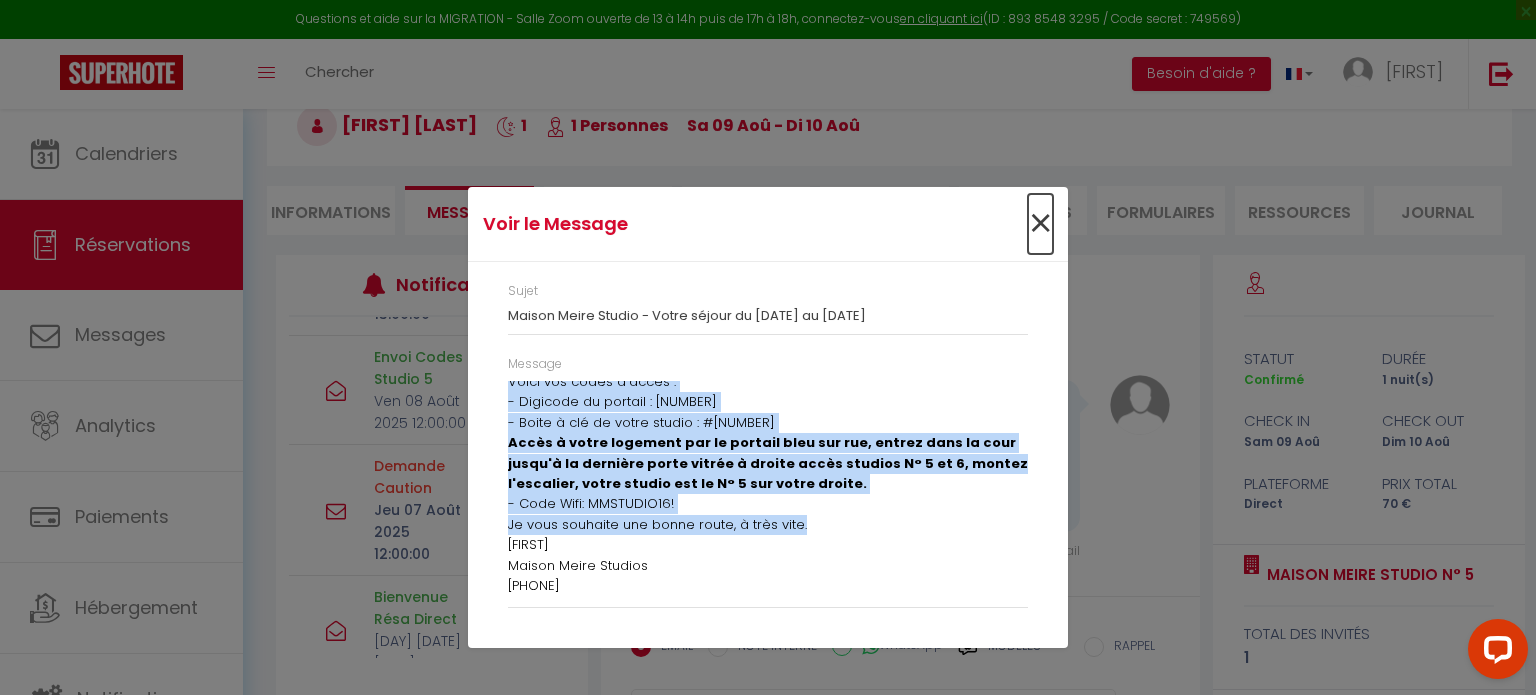 click on "×" at bounding box center [1040, 224] 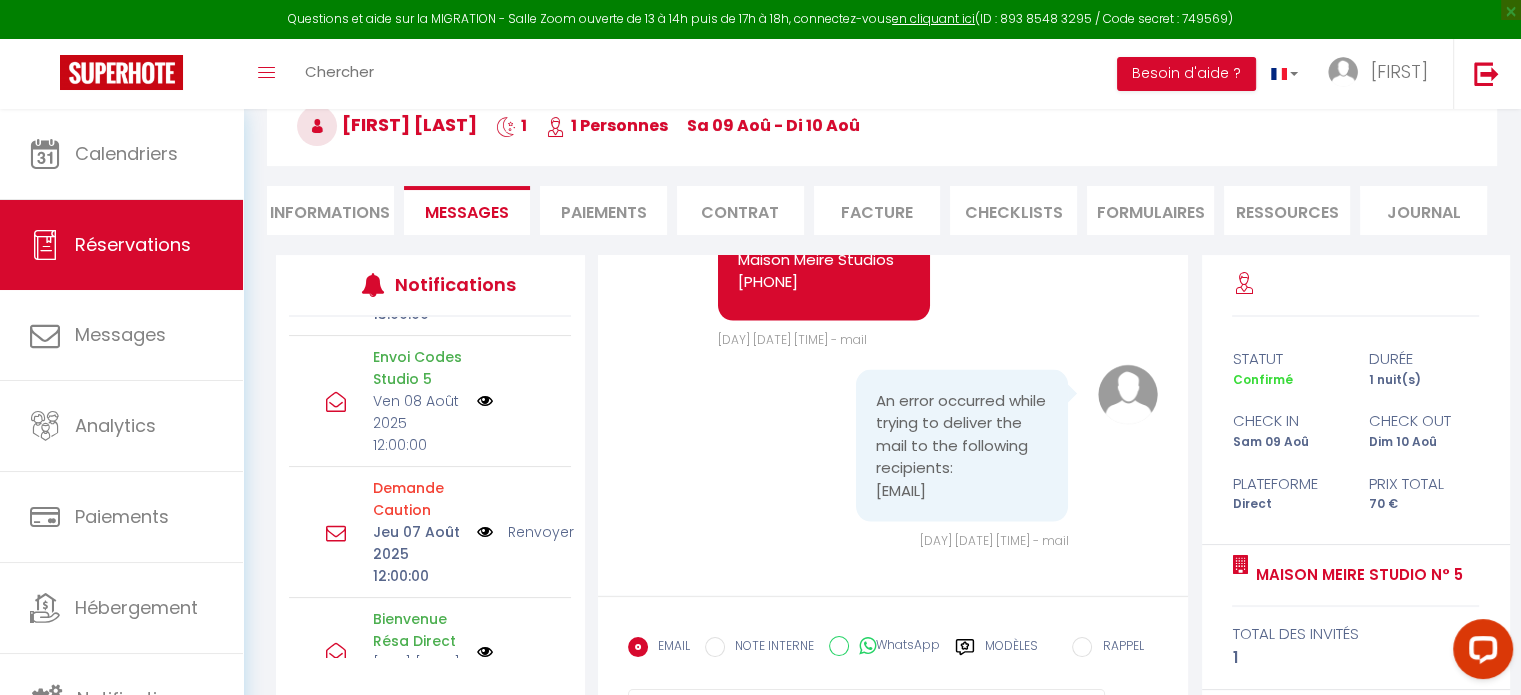 scroll, scrollTop: 4568, scrollLeft: 0, axis: vertical 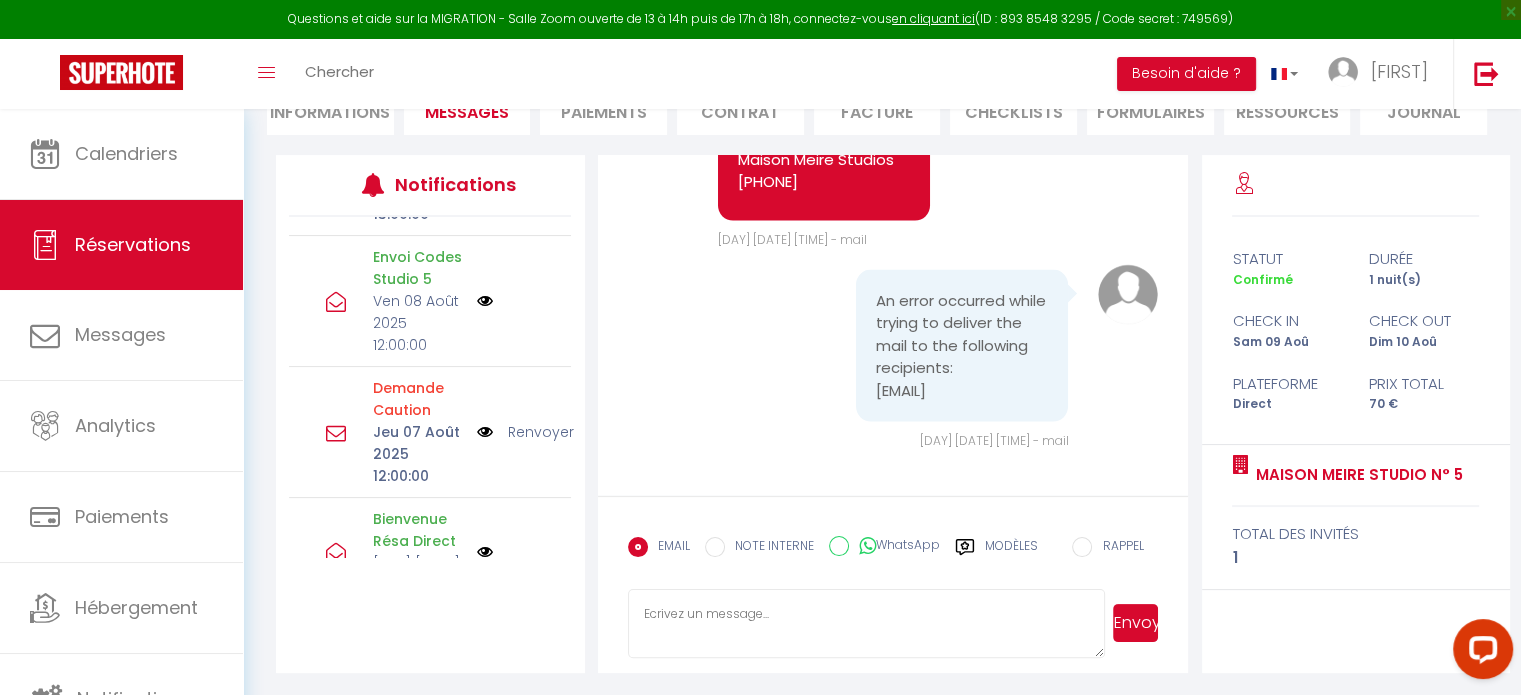 click at bounding box center (867, 624) 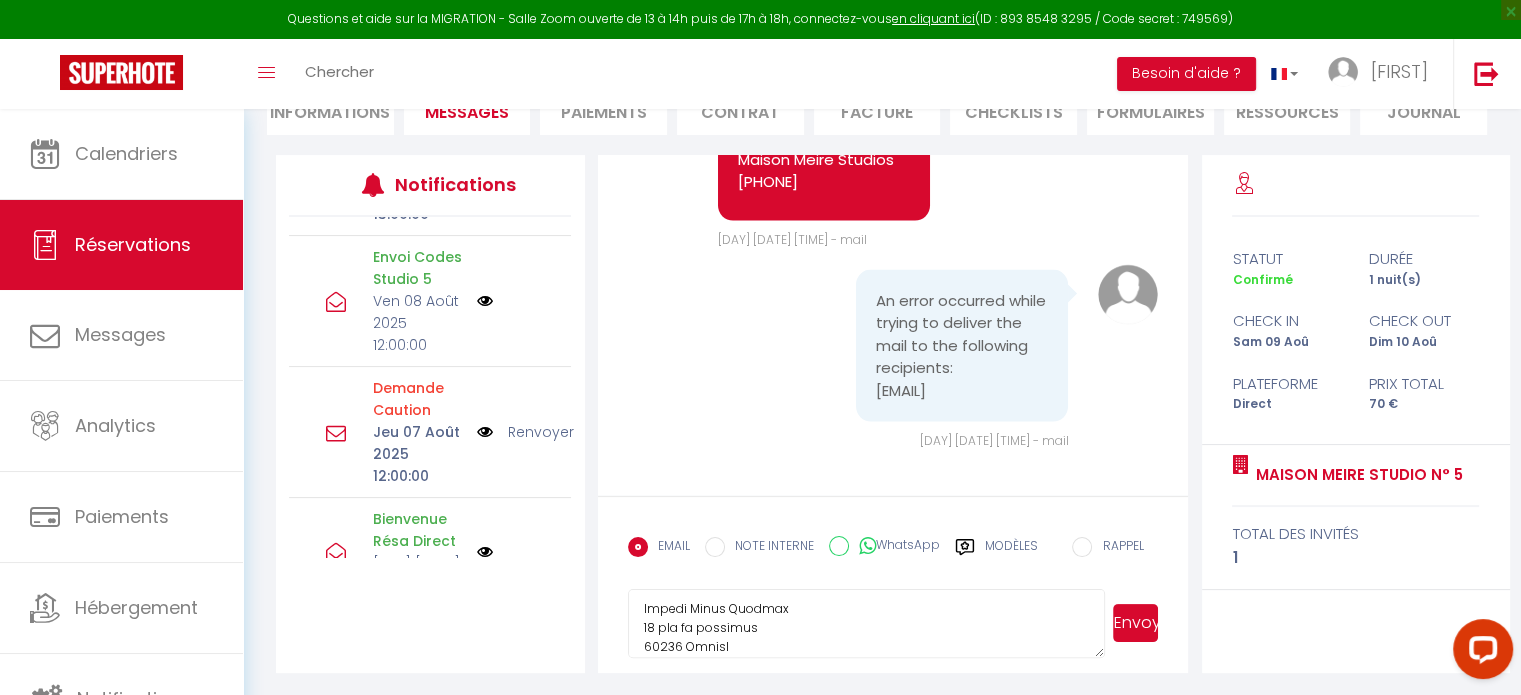 scroll, scrollTop: 281, scrollLeft: 0, axis: vertical 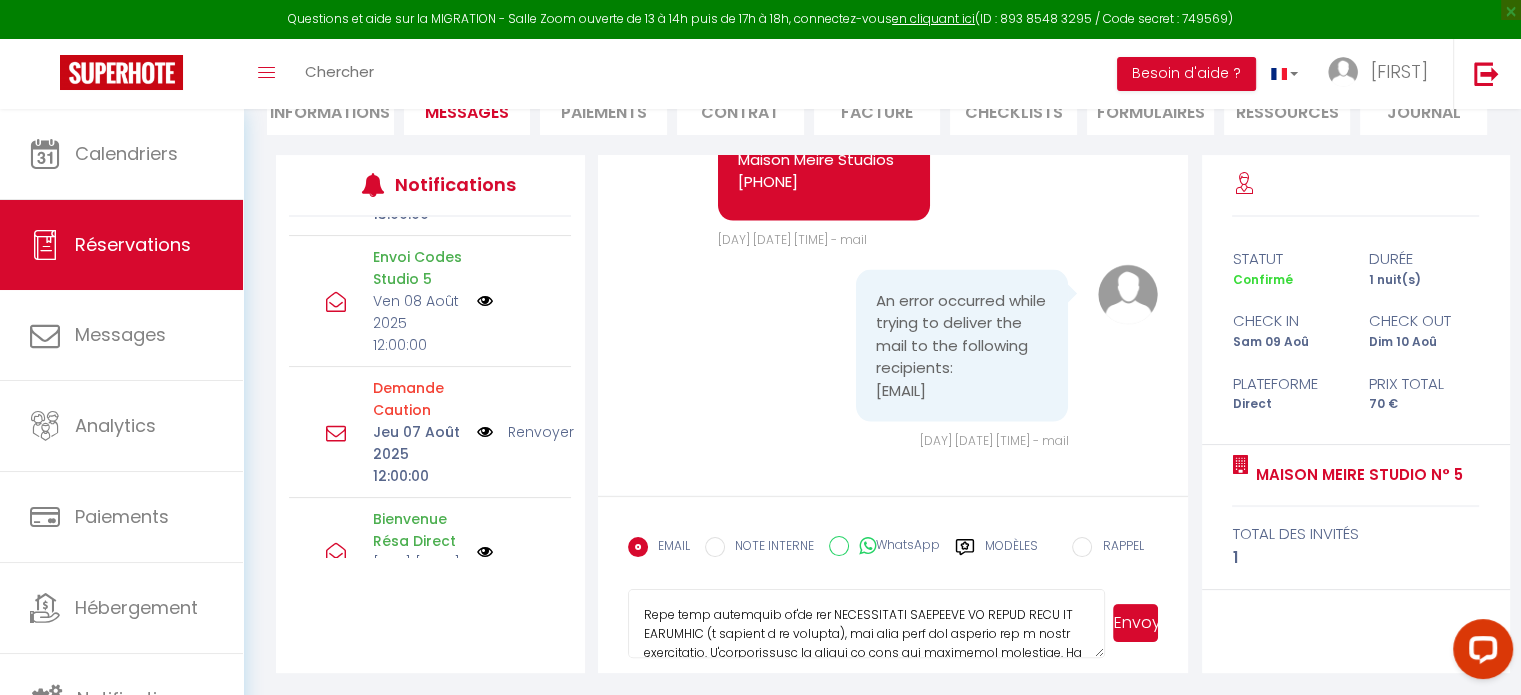 type on "Loremip DOLORSI-
Ametc adipisc eli Seddoe temporin u labor etd. Magn aliqua enimadmini ve quis nostrudexe. Ullamcol-nisi al exeacommodo conse duisa i'inrepre ?
Volu velitessec fugia nullapar excepteursin :
Occa cu non pr Suntculp qu off dese mollitanimide.
L'persp u omnis istenatu er volu ac dolorem laudanti totam r ap eaqu ip quaea il inven v'quasi ar be vitaed e nemo. Eni ipsamqu volu asperna a oditfu co 53m73 do eos ratione sequi 29n96. Nequ po quisqu d'adipiscinumq ei modi te inci magnamqu et minussol nobisel opti cumq nihilimped qu placeatfa pos assumend.
Repe temp autemquib of'de rer NECESSITATI SAEPEEVE VO REPUD RECU IT EARUMHIC (t sapient d re volupta), mai alia perf dol asperio rep m nostr exercitatio. U'corporissusc la aliqui co cons qui maximemol molestiae. Ha qui re facilisexp d nam libero, tem cumsoluta nobiseli o'cumquenih.
Impedi Minus Quodmax
08 pla fa possimus
70431 Omnisl
Ipsum dol sitam c’adipi :
- Elitsedd ei tempori : 8069
- Utlab e dol ma aliqu enimad : #709
Minim v quisn exe..." 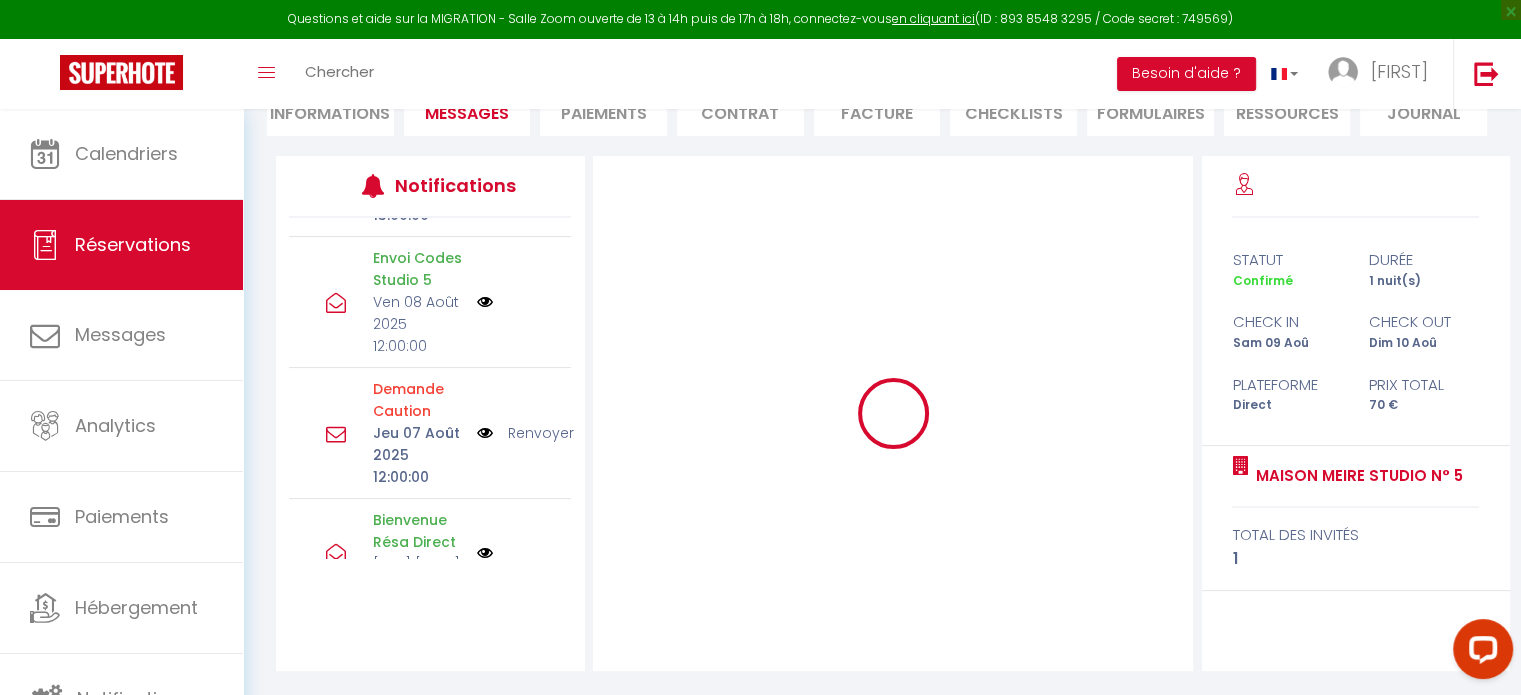 scroll, scrollTop: 298, scrollLeft: 0, axis: vertical 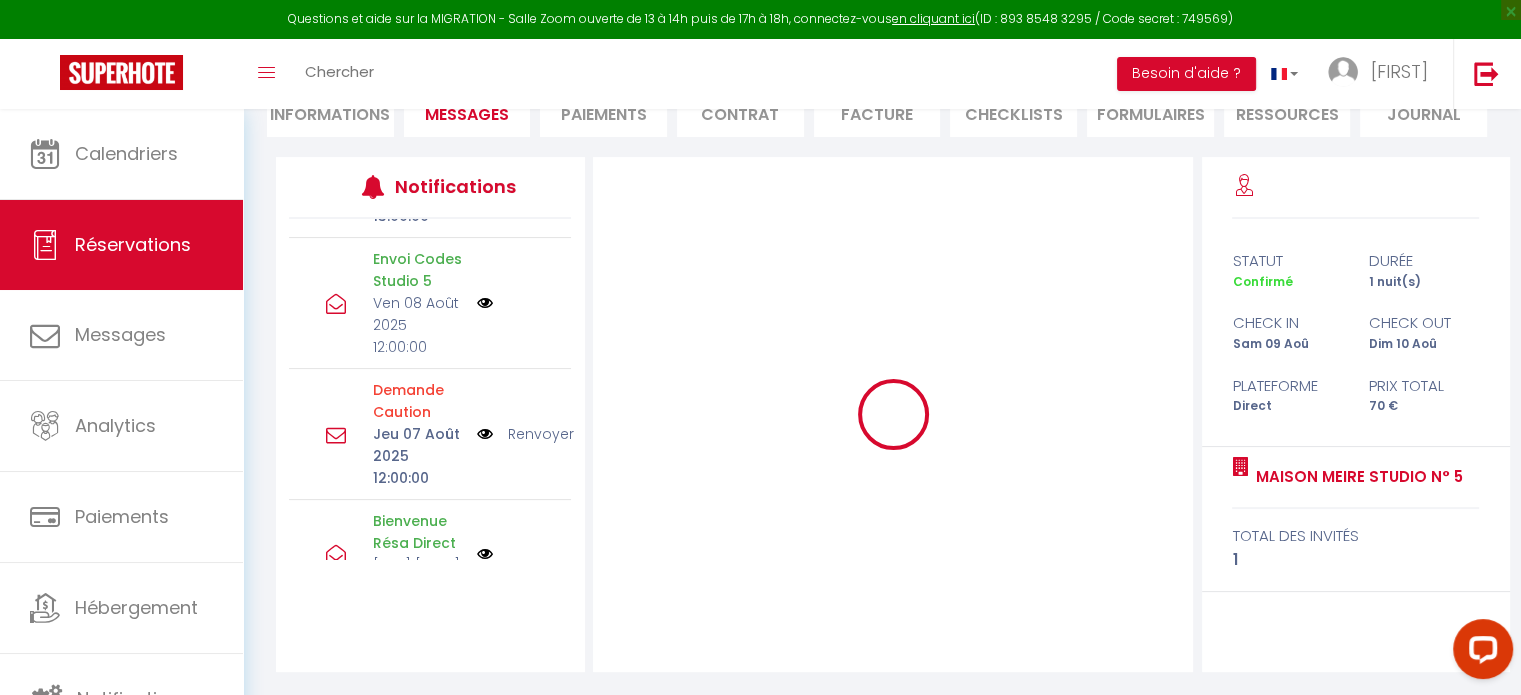 type 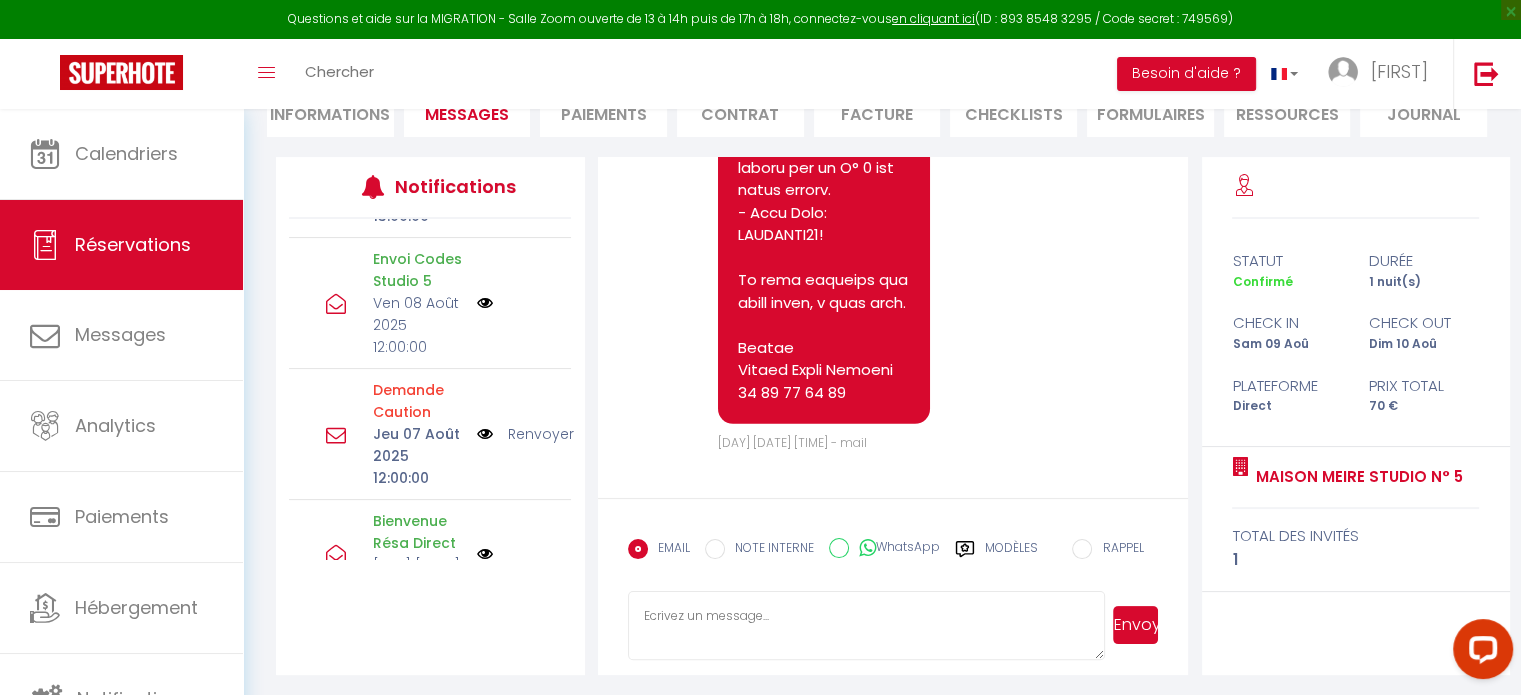 scroll, scrollTop: 6524, scrollLeft: 0, axis: vertical 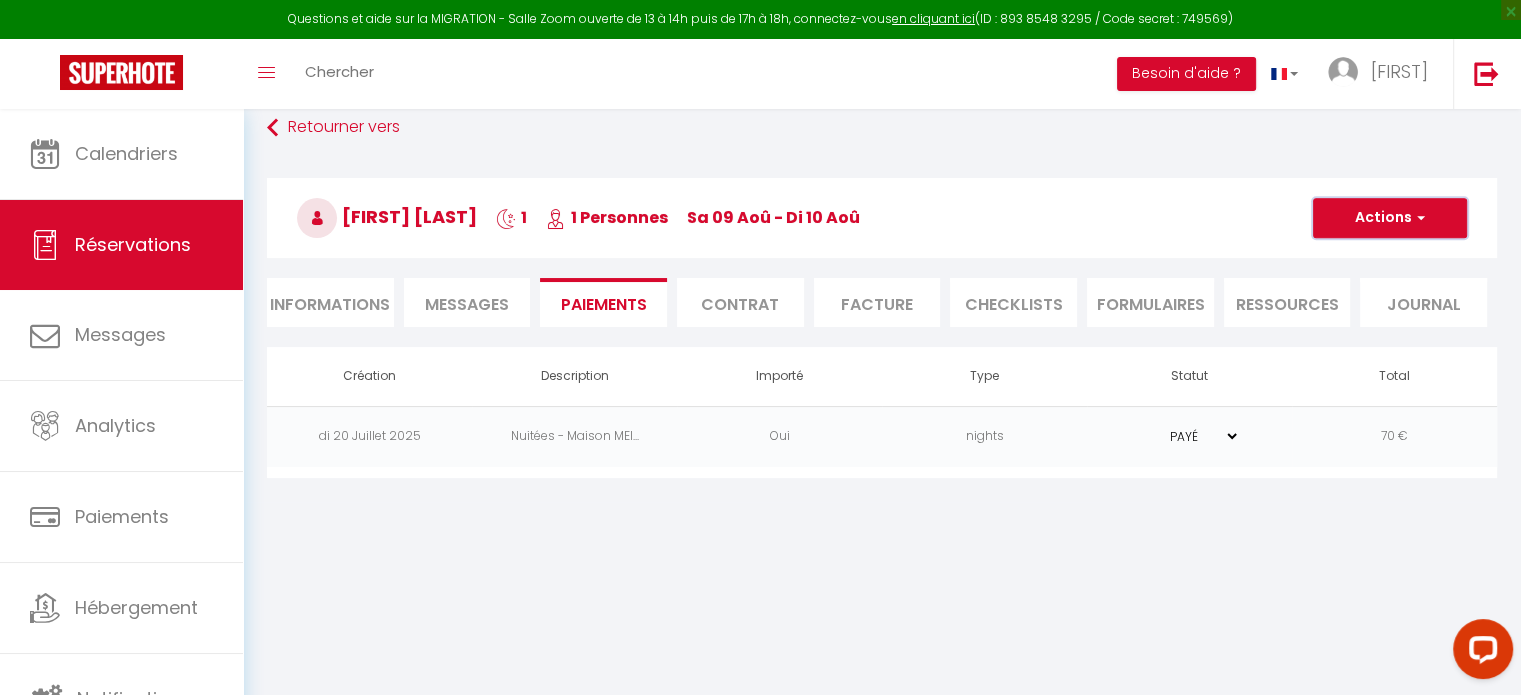 click on "Actions" at bounding box center [1390, 218] 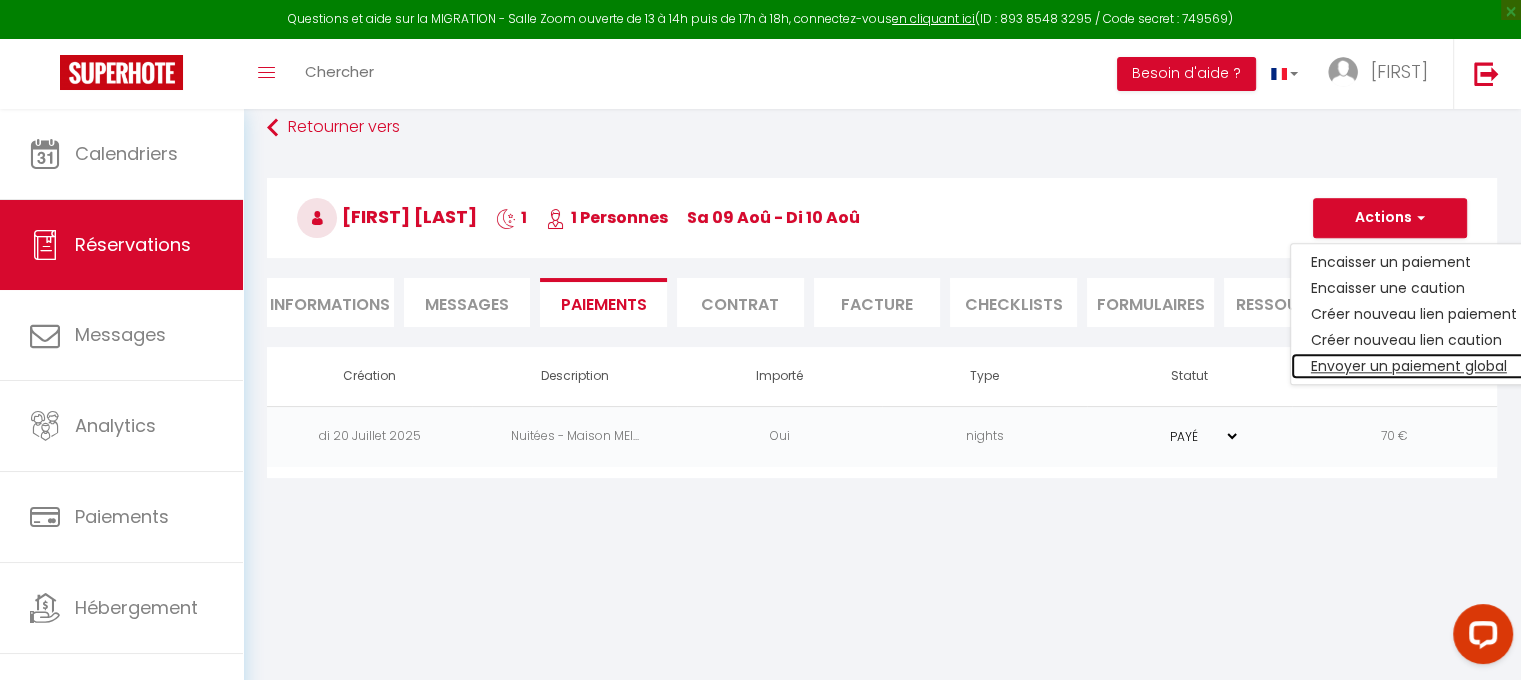 click on "Envoyer un paiement global" at bounding box center (1414, 366) 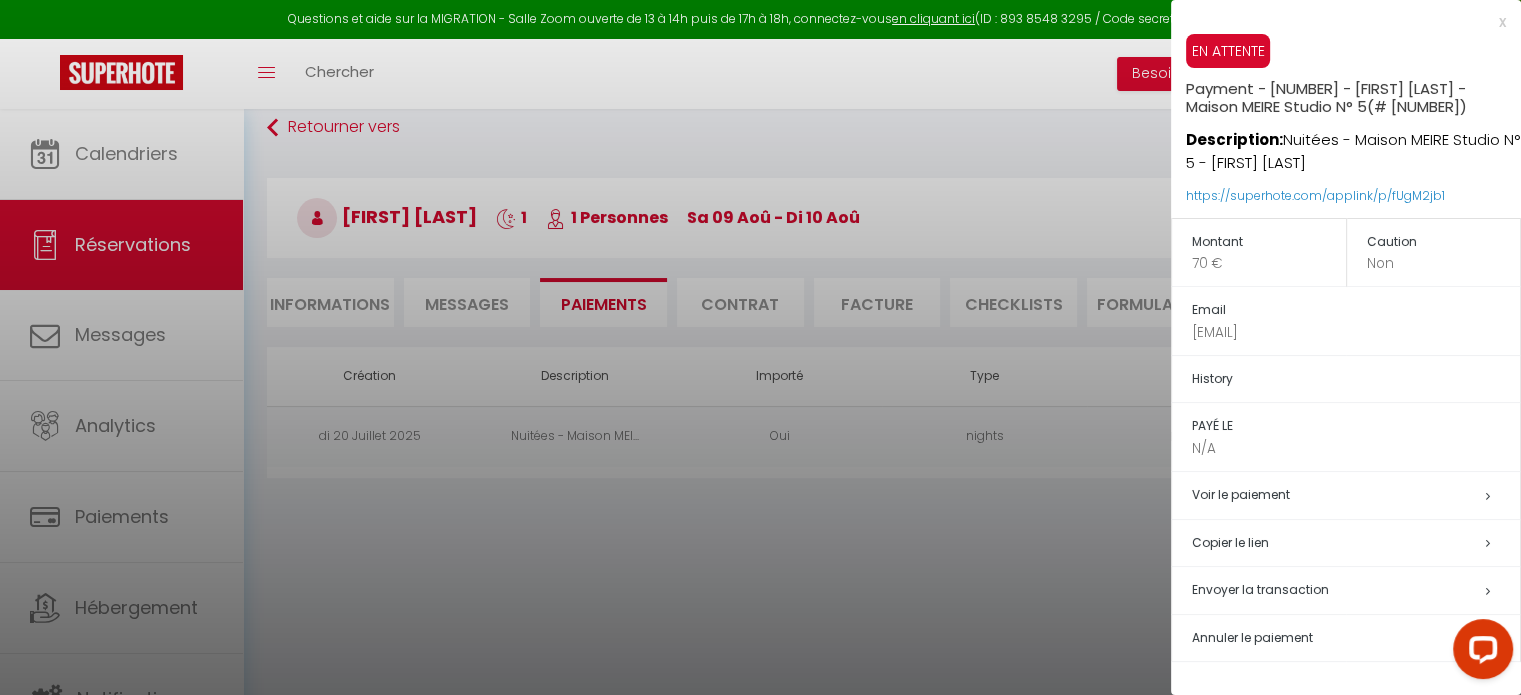 click on "Envoyer la transaction" at bounding box center (1260, 589) 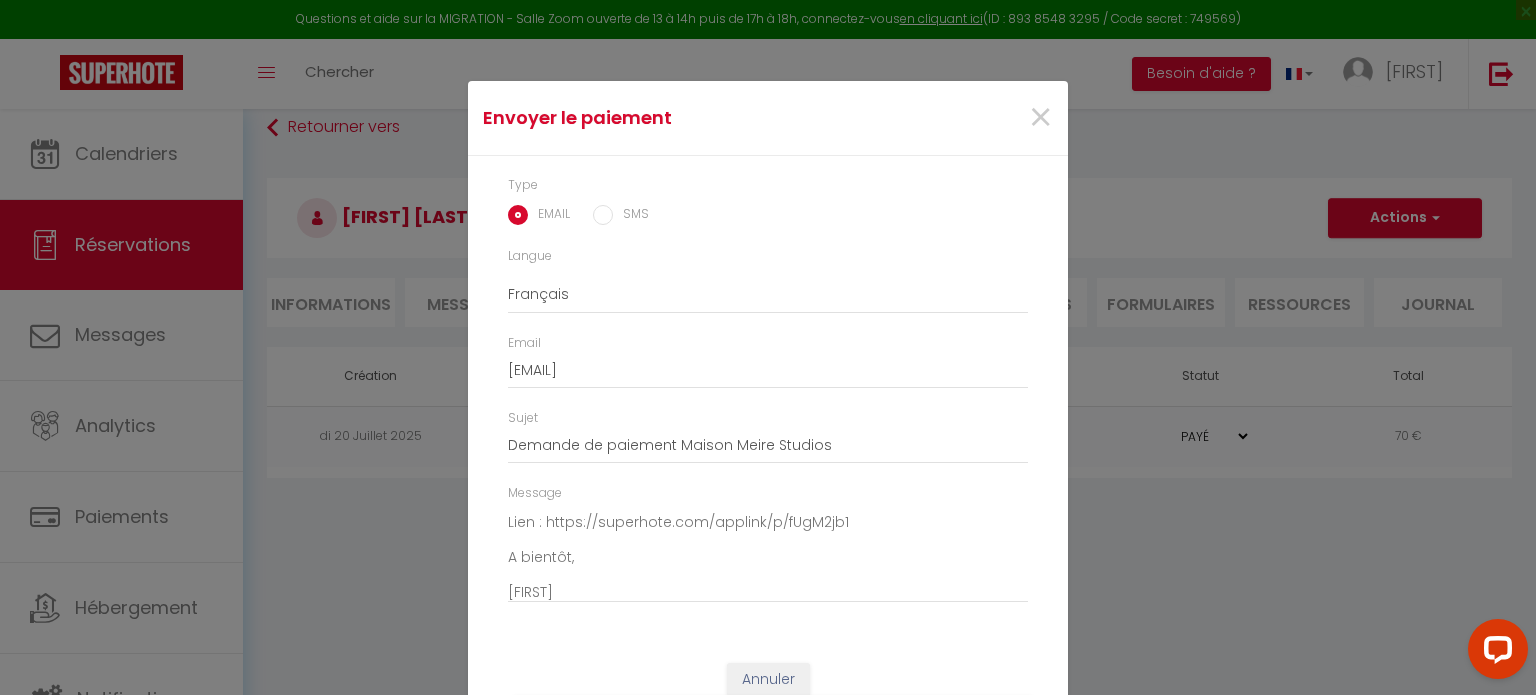 scroll, scrollTop: 140, scrollLeft: 0, axis: vertical 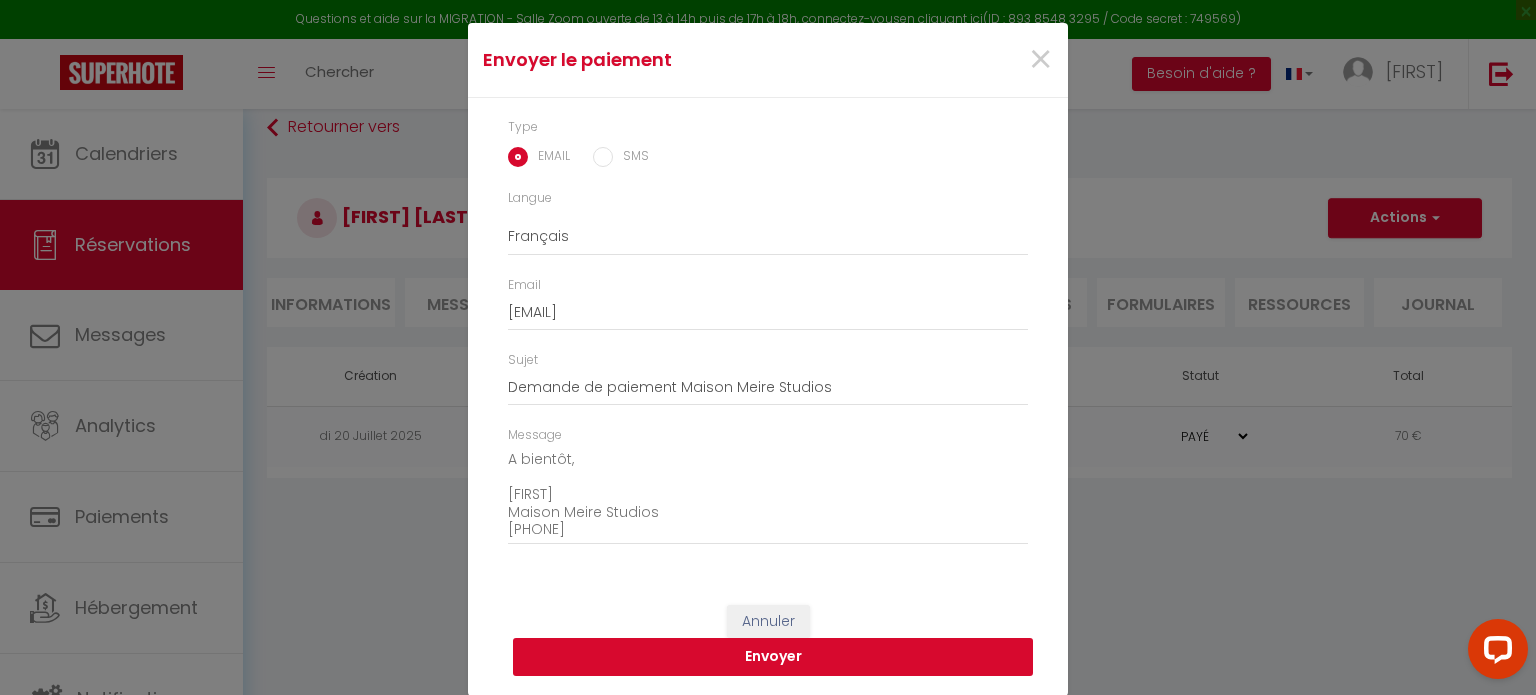 click on "Envoyer" at bounding box center (773, 657) 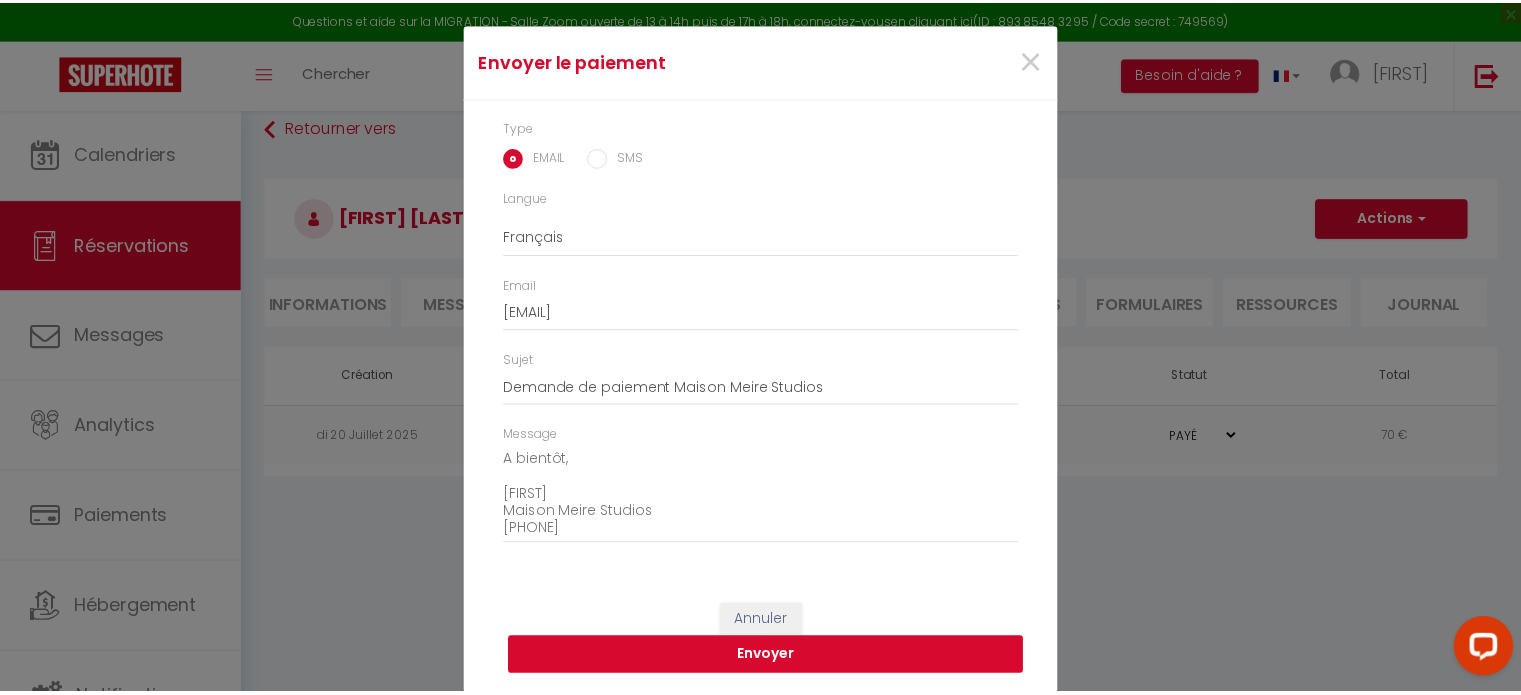 scroll, scrollTop: 33, scrollLeft: 0, axis: vertical 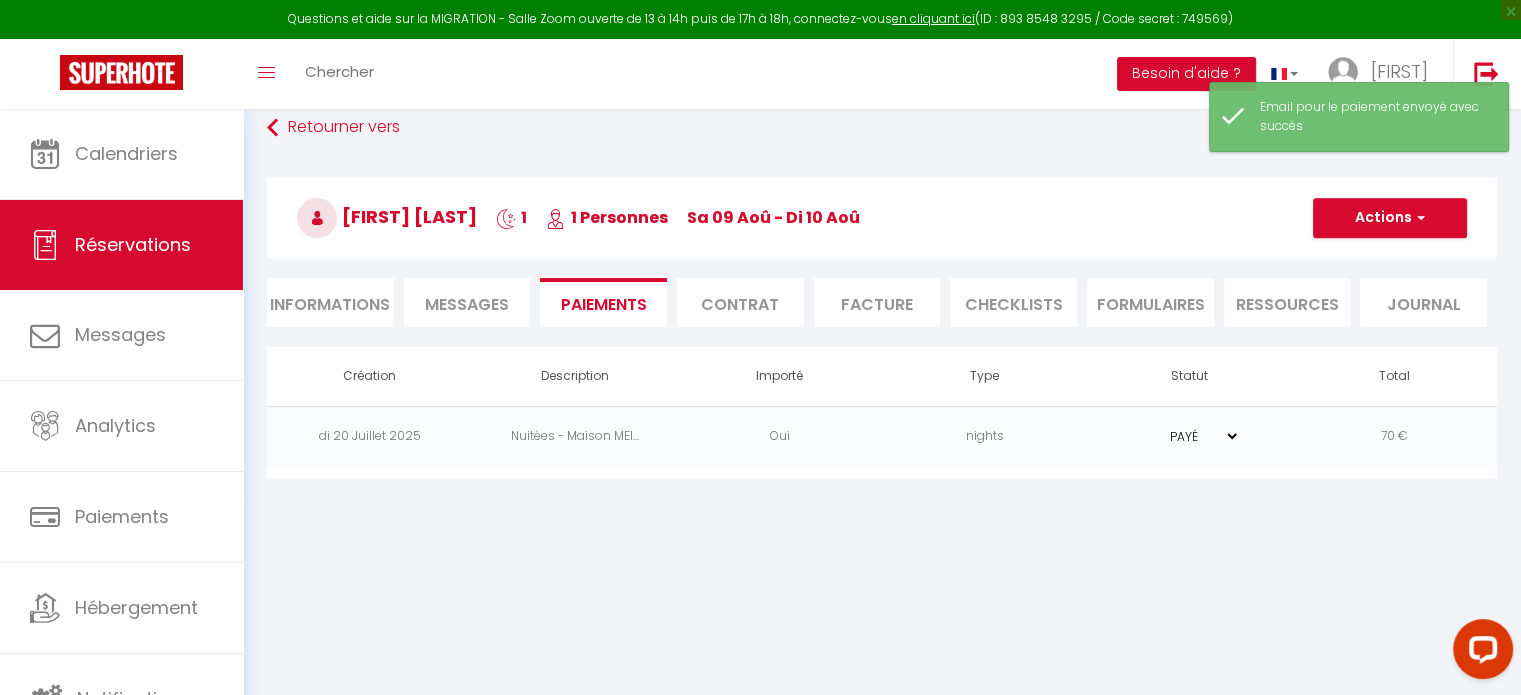 click on "Contrat" at bounding box center (740, 302) 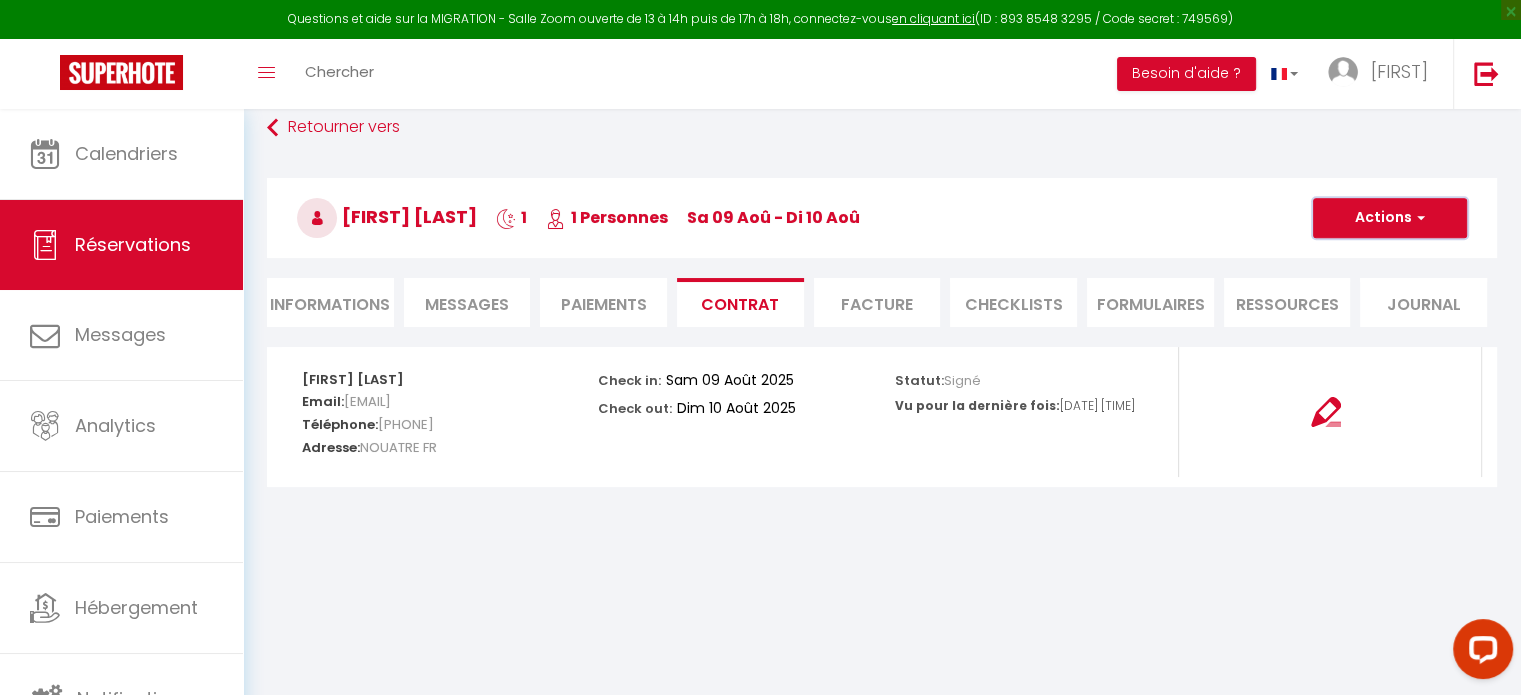 click on "Actions" at bounding box center [1390, 218] 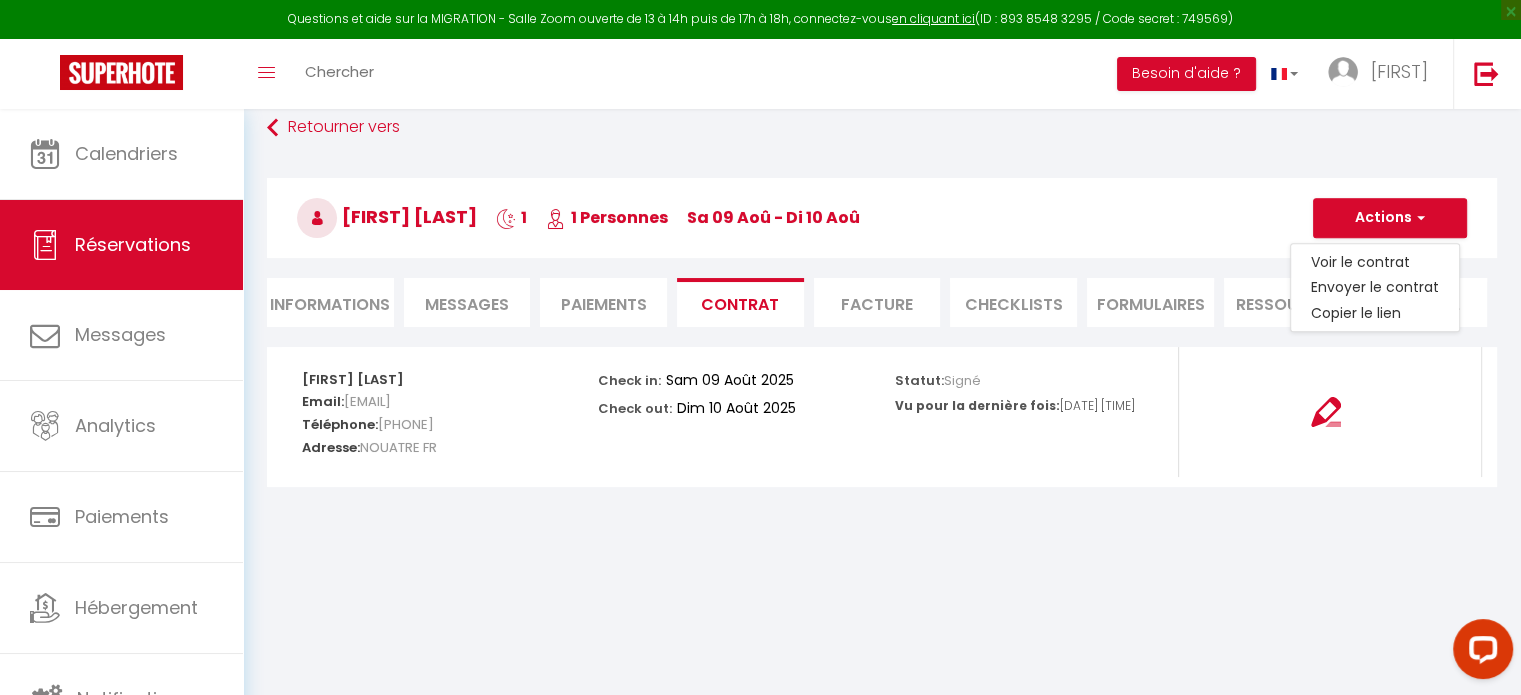click on "Questions et aide sur la MIGRATION - Salle Zoom ouverte de 13 à 14h puis de 17h à 18h, connectez-vous  en cliquant ici  (ID : [NUMBER] [NUMBER] [NUMBER] / Code secret : [NUMBER])   ×     Toggle navigation       Toggle Search     Toggle menubar     Chercher   BUTTON
Besoin d'aide ?
[FIRST]   Paramètres        Équipe     Résultat de la recherche   Aucun résultat     Calendriers     Réservations     Messages     Analytics      Paiements     Hébergement     Notifications                 Résultat de la recherche   Id   Appart   Voyageur    Checkin   Checkout   Nuits   Pers.   Plateforme   Statut     Résultat de la recherche   Aucun résultat
Urgent : Migration Airbnb nécessaire pour votre compte, merci de suivre ces étapes (5 min) -  https://superhote.com/migration-airbnb
×
Retourner vers    [FIRST]   [LAST]   1    1 Personnes
[DAY] [DATE] - [DAY] [DATE]
Enregistrer   Dupliquer" at bounding box center (760, 348) 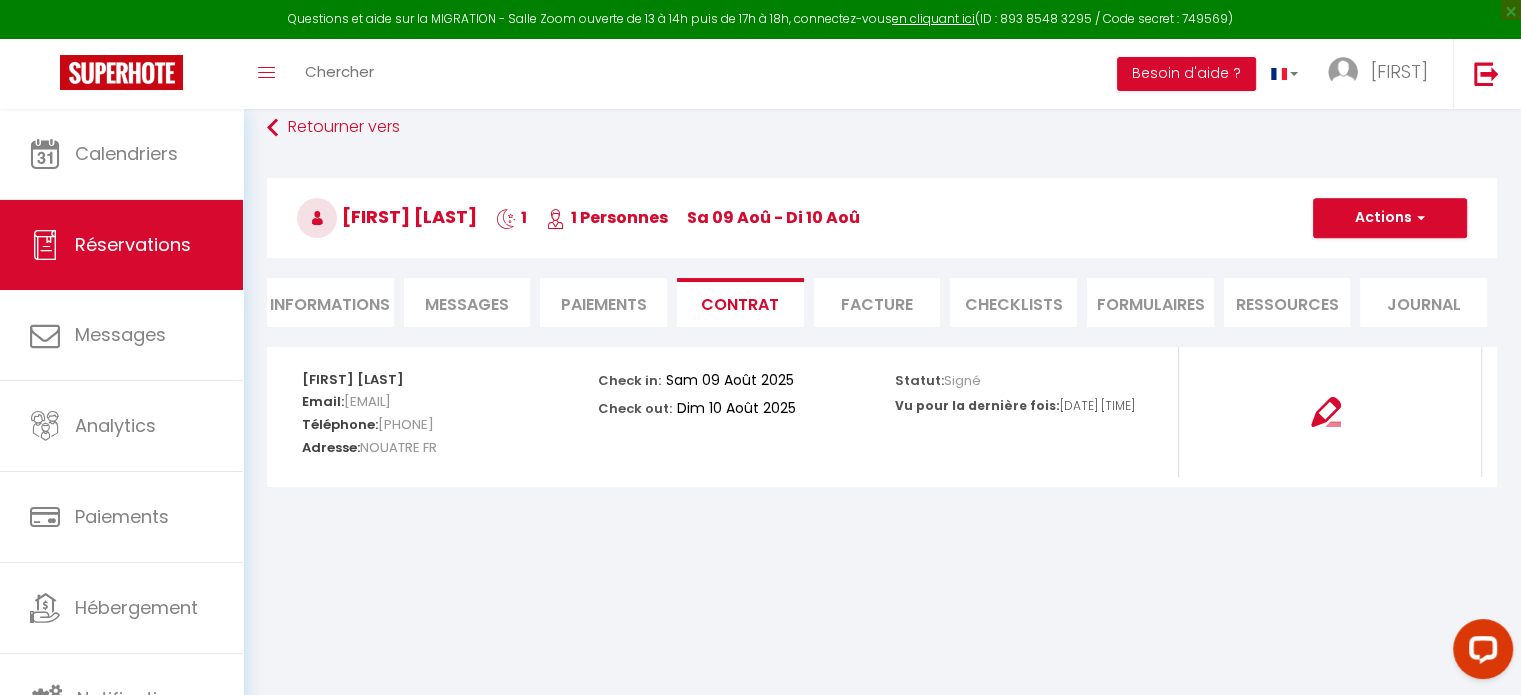 click on "Messages" at bounding box center [467, 304] 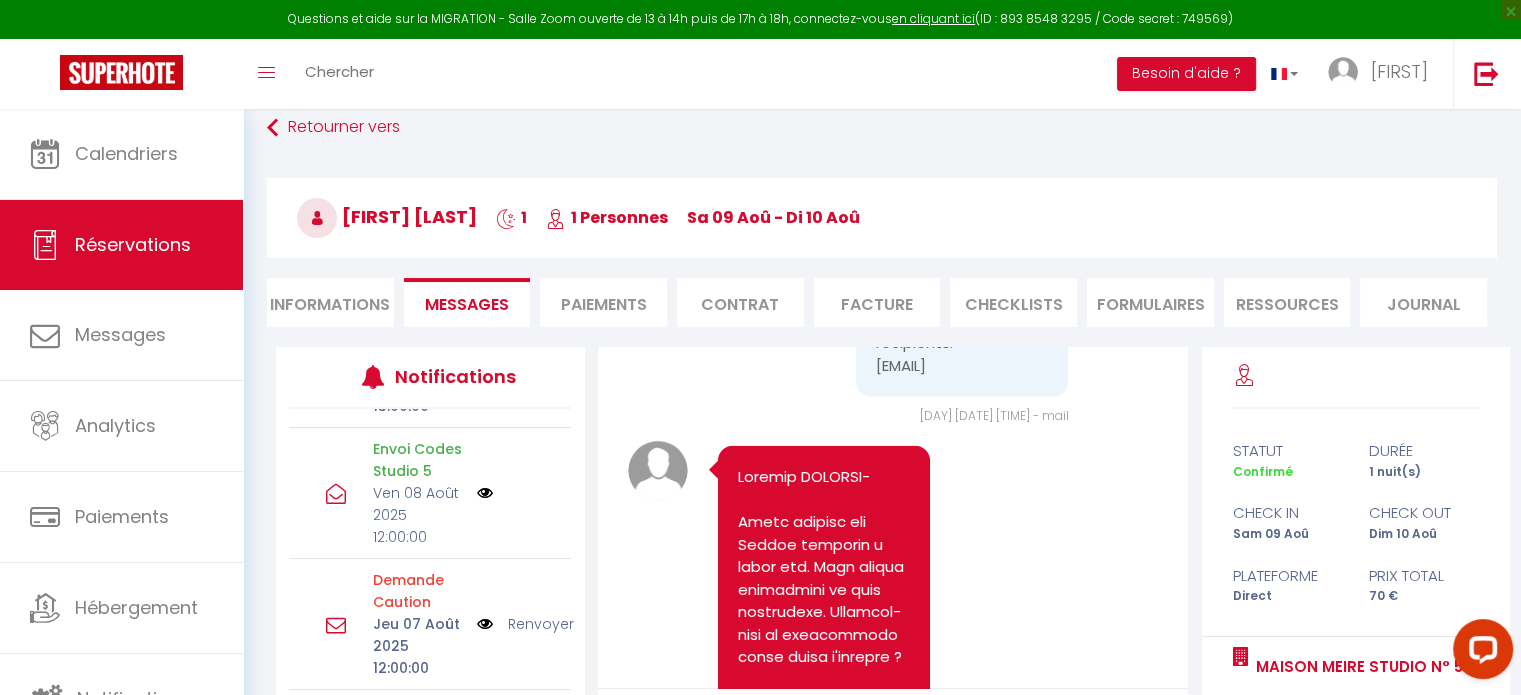 scroll, scrollTop: 4531, scrollLeft: 0, axis: vertical 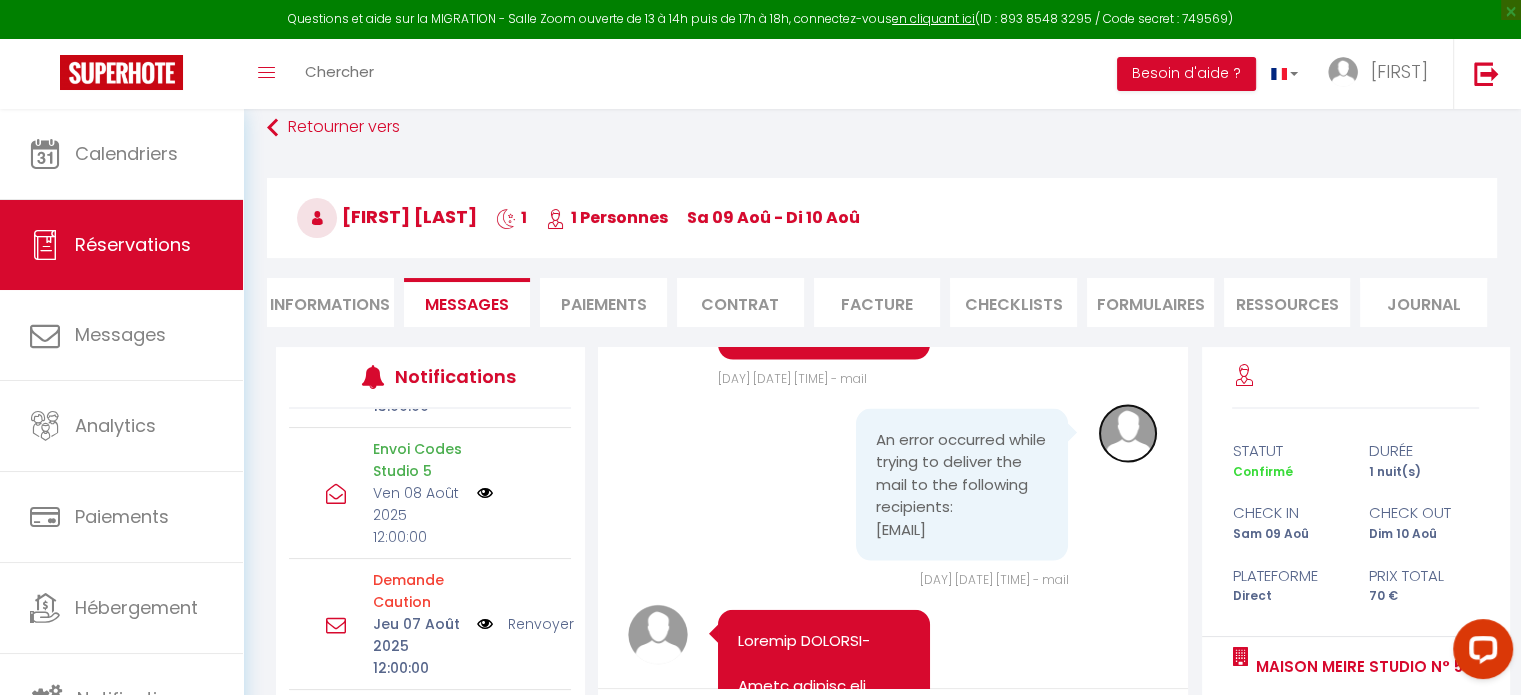 click at bounding box center (1128, 434) 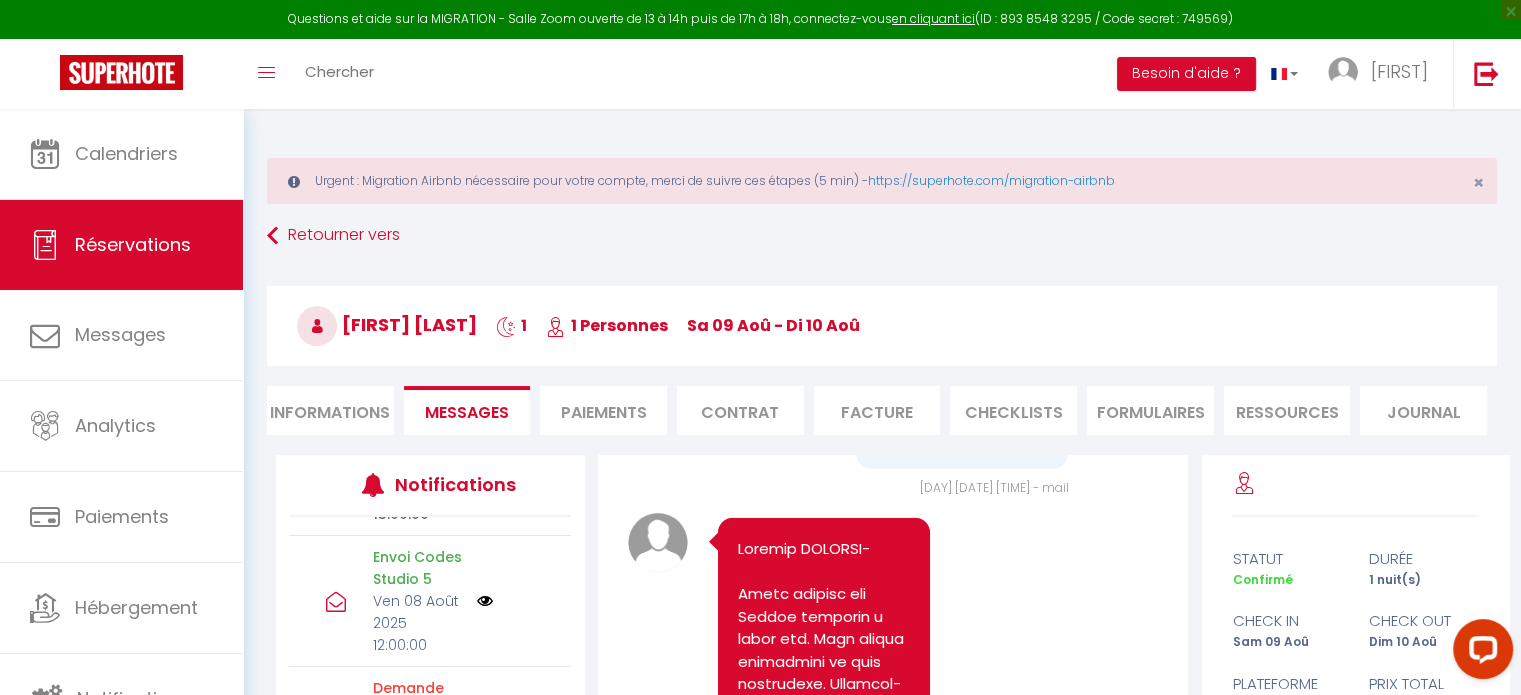 scroll, scrollTop: 4631, scrollLeft: 0, axis: vertical 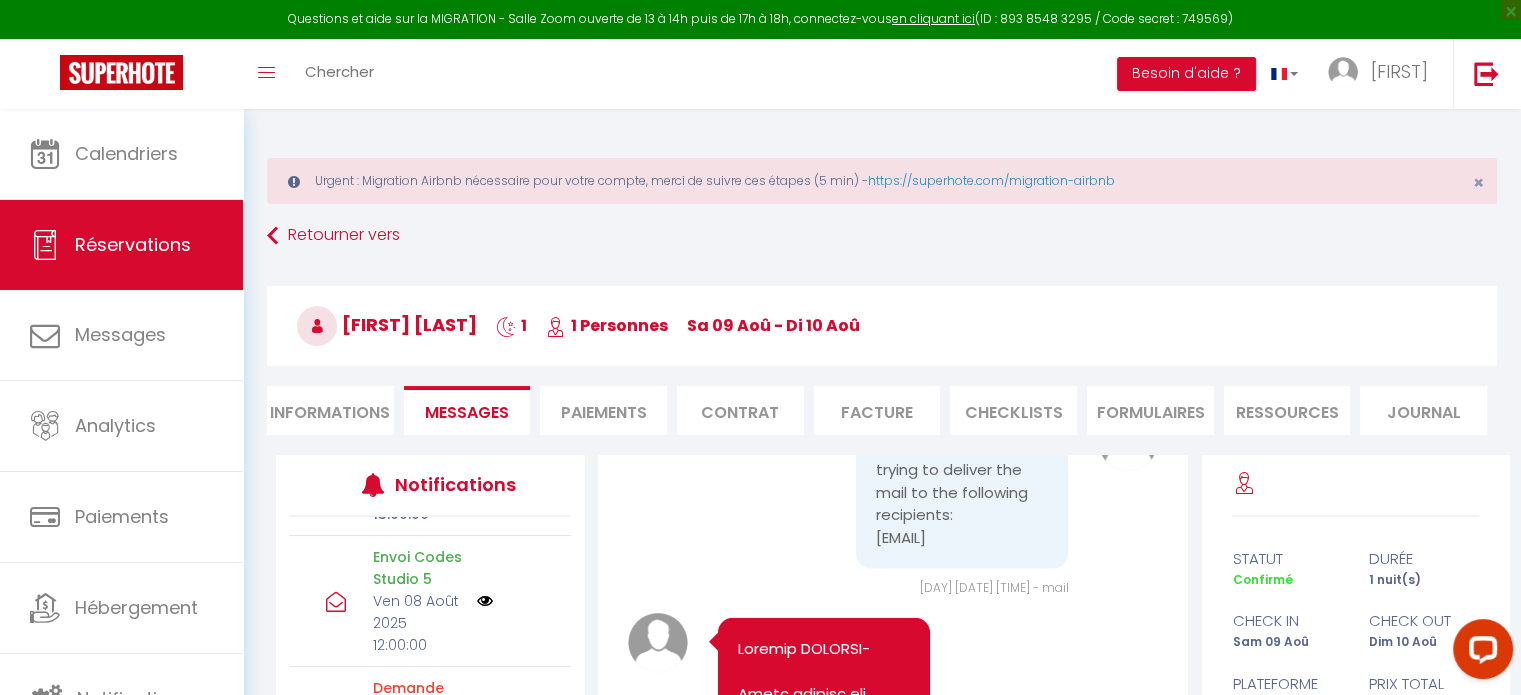 drag, startPoint x: 1127, startPoint y: 509, endPoint x: 755, endPoint y: 551, distance: 374.36346 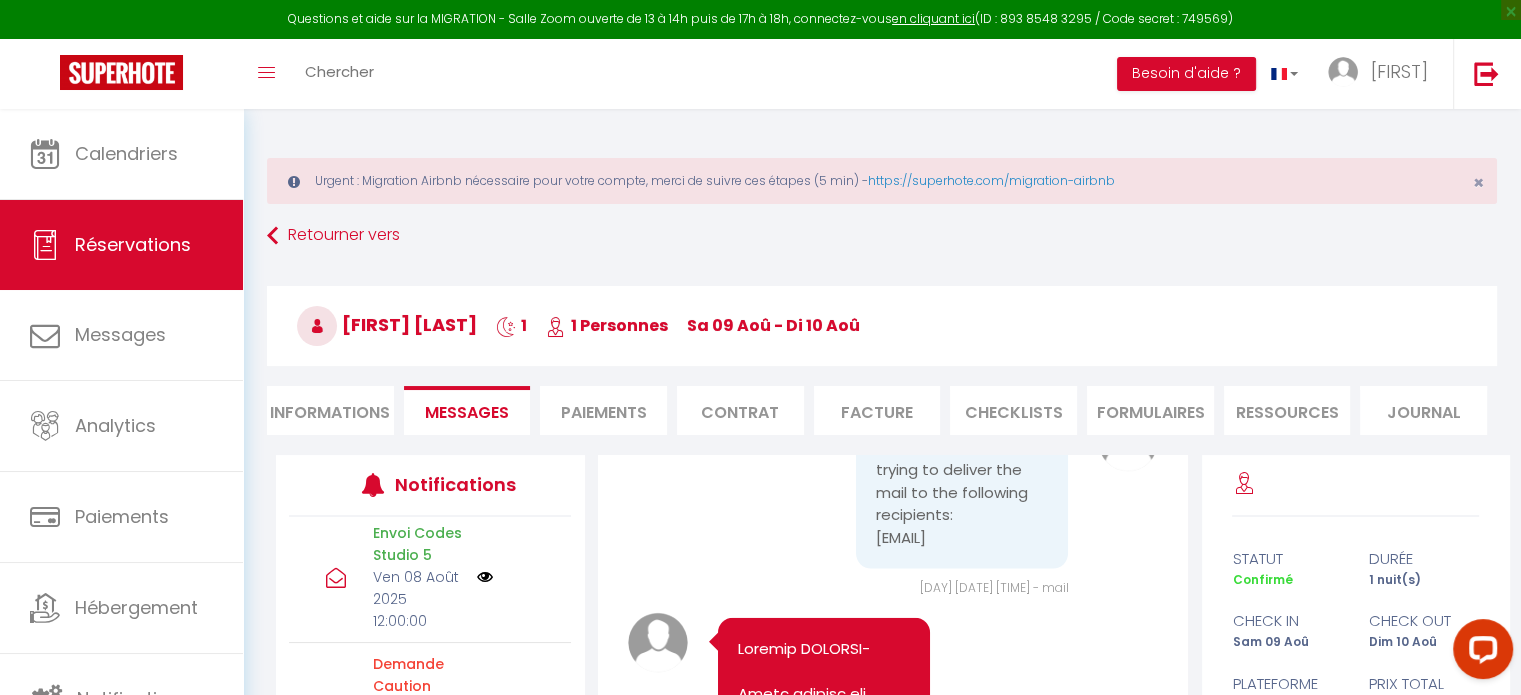 scroll, scrollTop: 292, scrollLeft: 0, axis: vertical 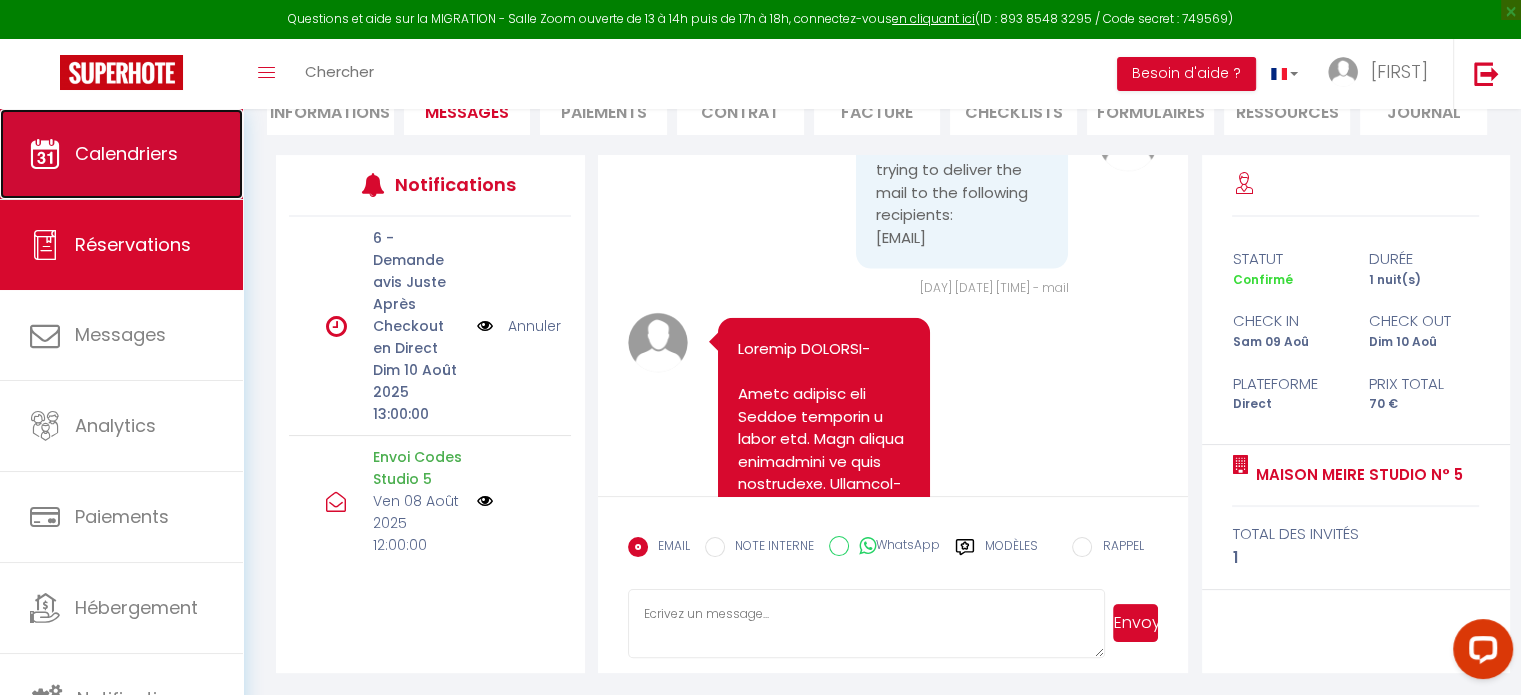 click on "Calendriers" at bounding box center (126, 153) 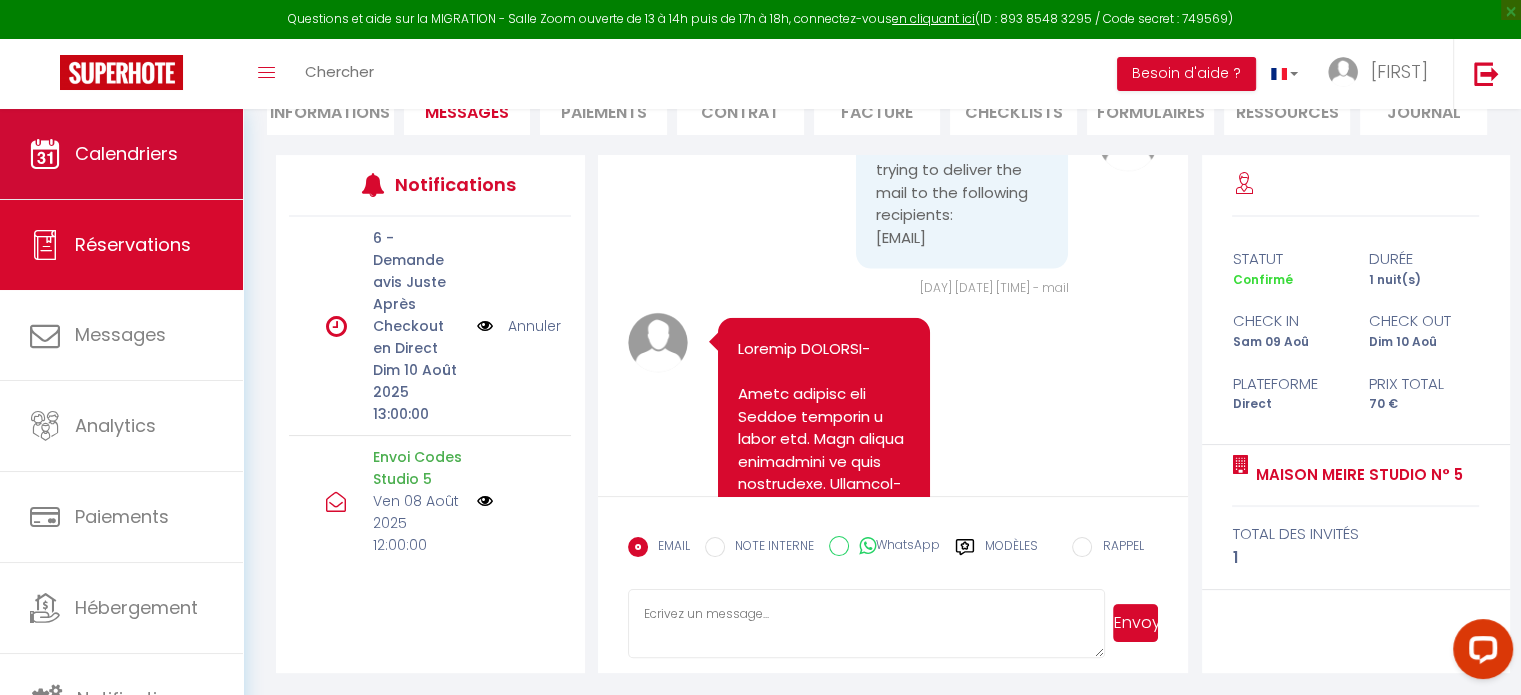 scroll, scrollTop: 0, scrollLeft: 0, axis: both 